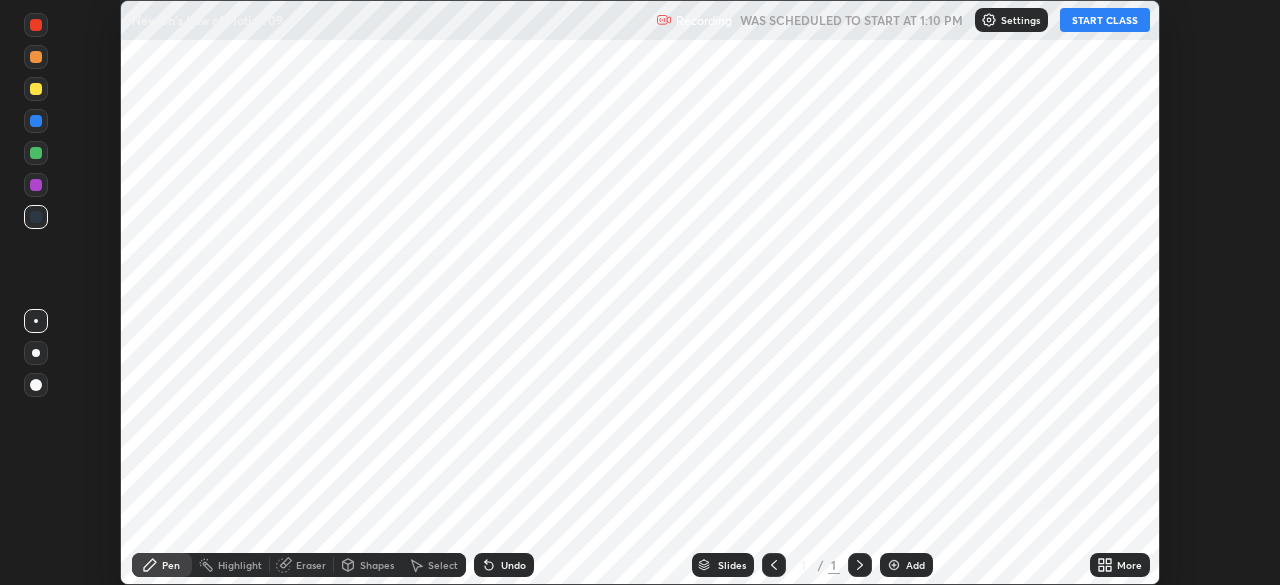 scroll, scrollTop: 0, scrollLeft: 0, axis: both 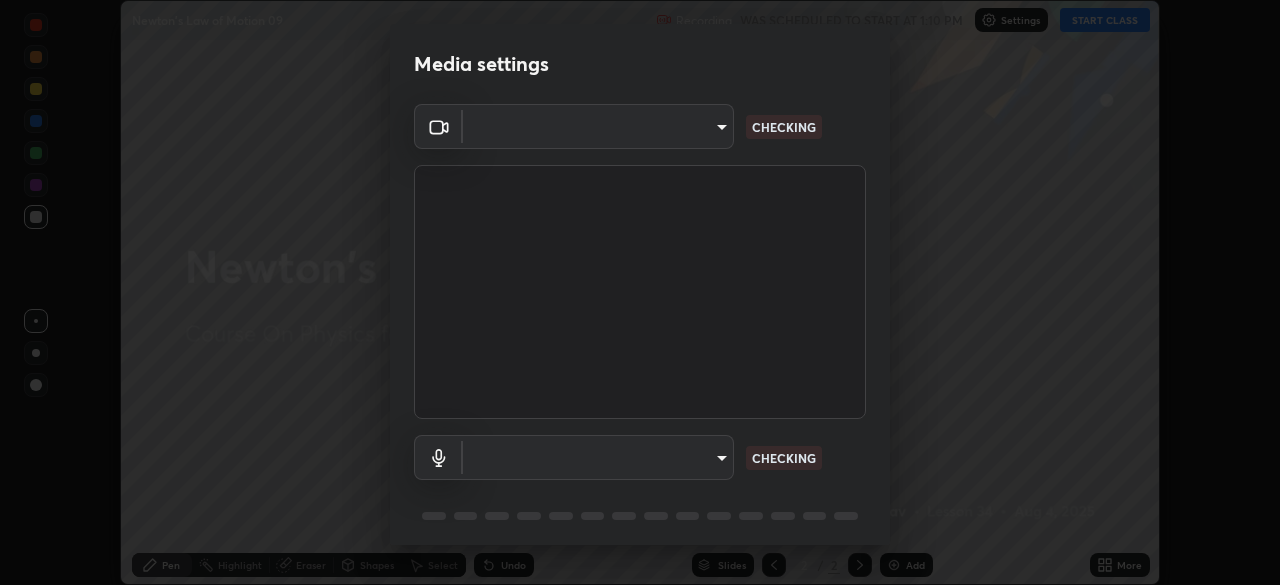type on "646e766041115afe775193d65f058929323c5316c5d1d13a2c8912e529581f74" 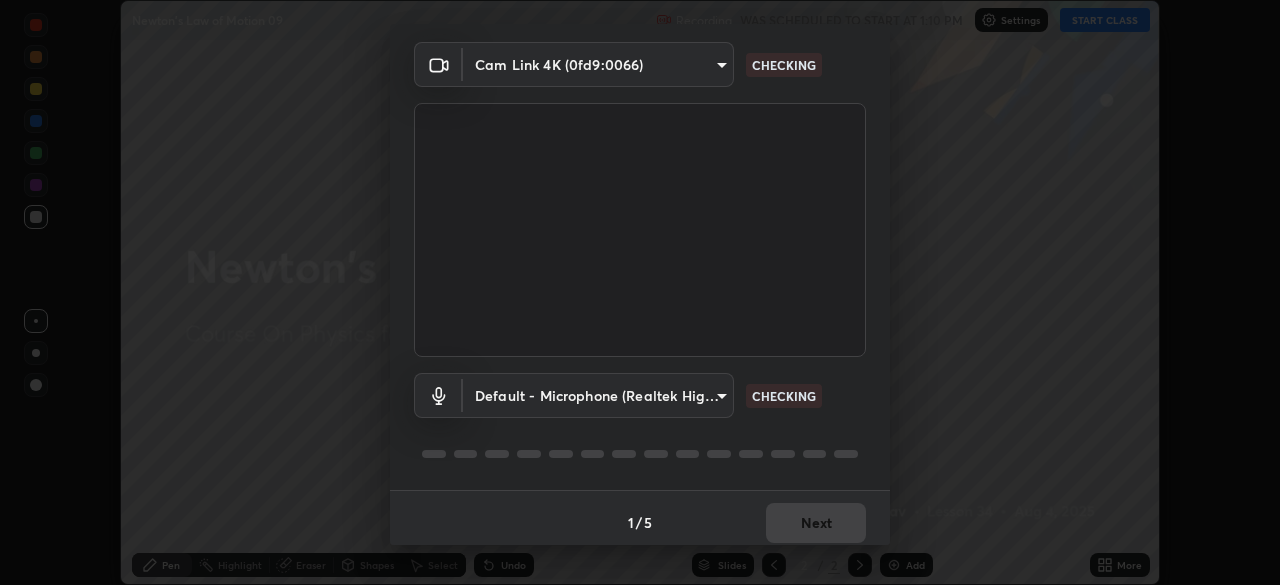 scroll, scrollTop: 71, scrollLeft: 0, axis: vertical 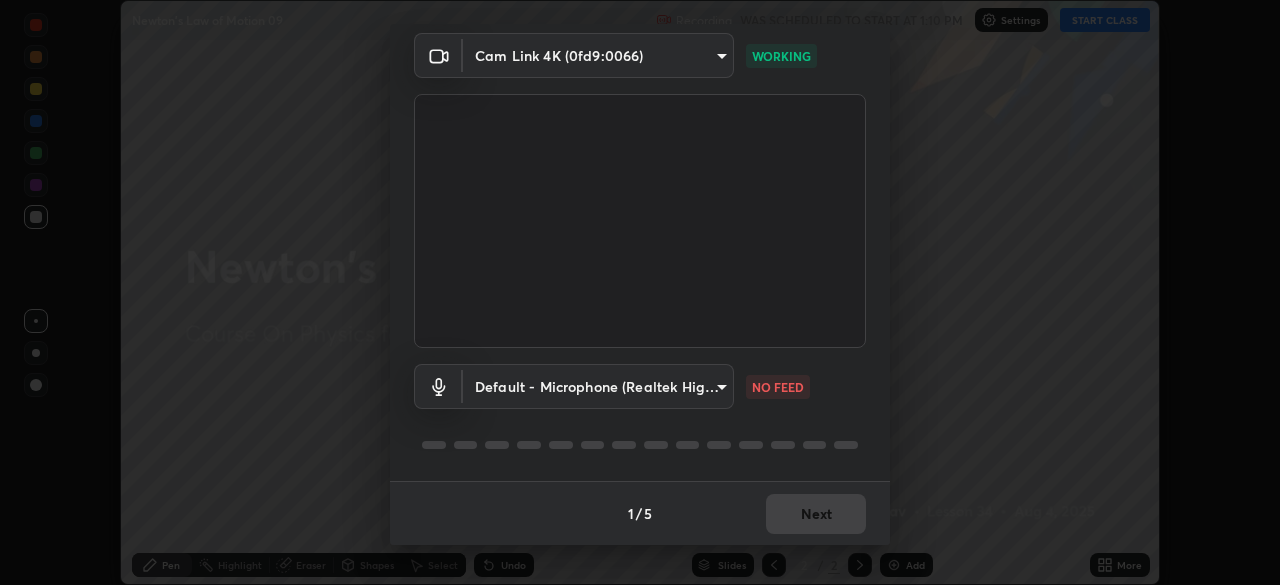 click on "Erase all Newton's Law of Motion 09 Recording WAS SCHEDULED TO START AT  1:10 PM Settings START CLASS Setting up your live class Newton's Law of Motion 09 • L34 of Course On Physics for NEET Conquer 2 2026 [FIRST] [LAST] Pen Highlight Eraser Shapes Select Undo Slides 2 / 2 Add More No doubts shared Encourage your learners to ask a doubt for better clarity Report an issue Reason for reporting Buffering Chat not working Audio - Video sync issue Educator video quality low ​ Attach an image Report Media settings Cam Link 4K (0fd9:0066) 646e766041115afe775193d65f058929323c5316c5d1d13a2c8912e529581f74 WORKING Default - Microphone (Realtek High Definition Audio) default NO FEED 1 / 5 Next" at bounding box center [640, 292] 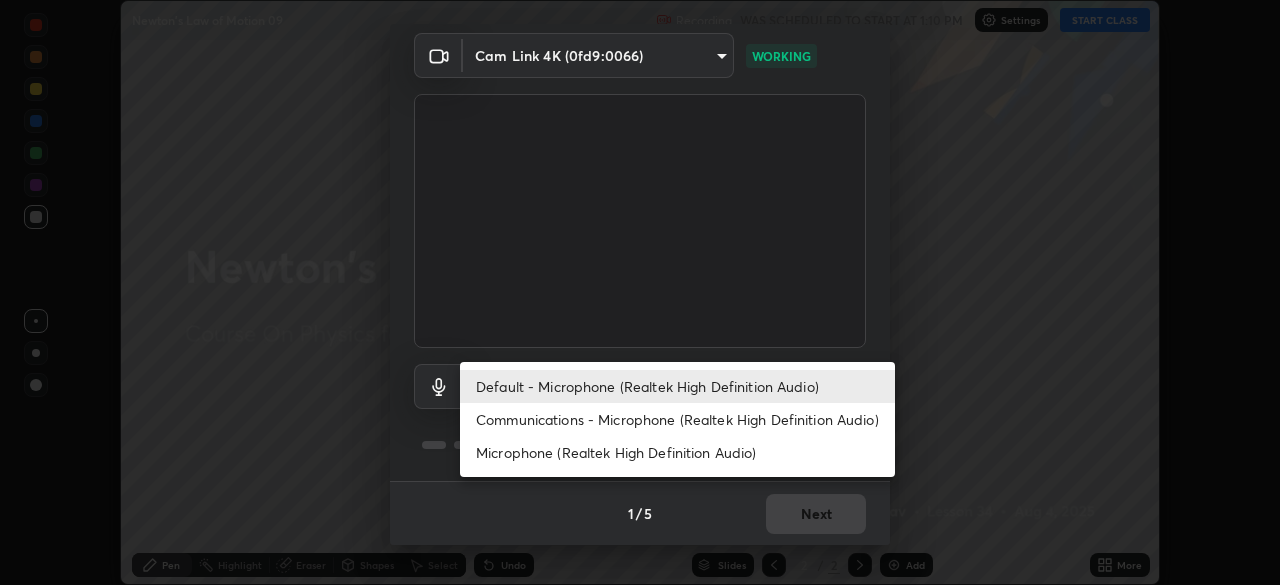 click on "Communications - Microphone (Realtek High Definition Audio)" at bounding box center (677, 419) 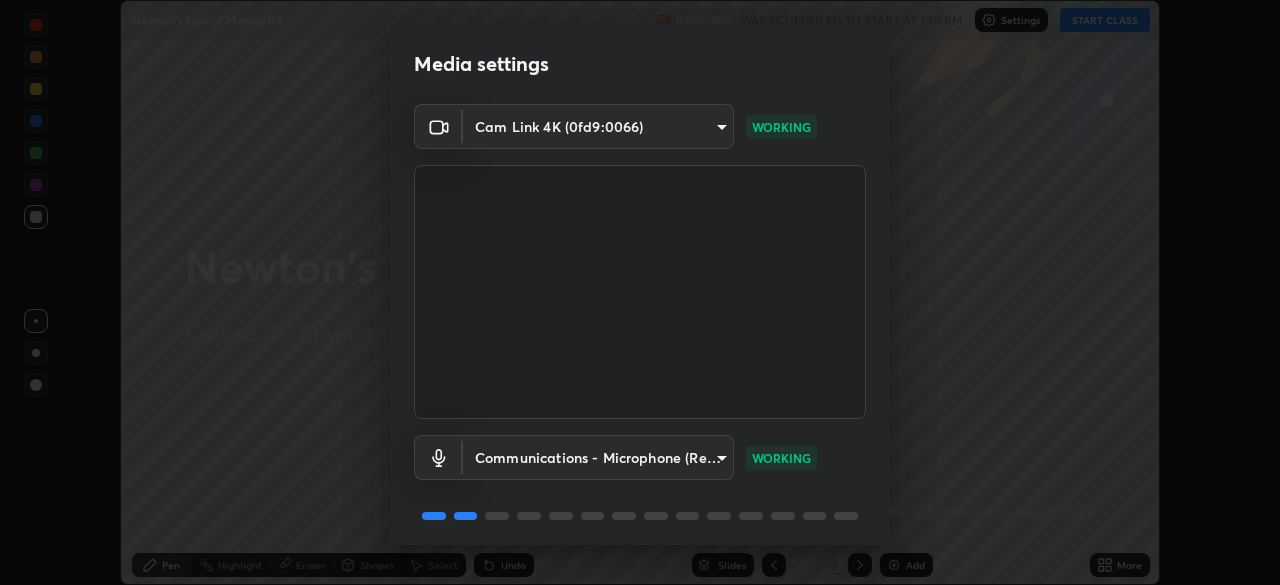 scroll, scrollTop: 71, scrollLeft: 0, axis: vertical 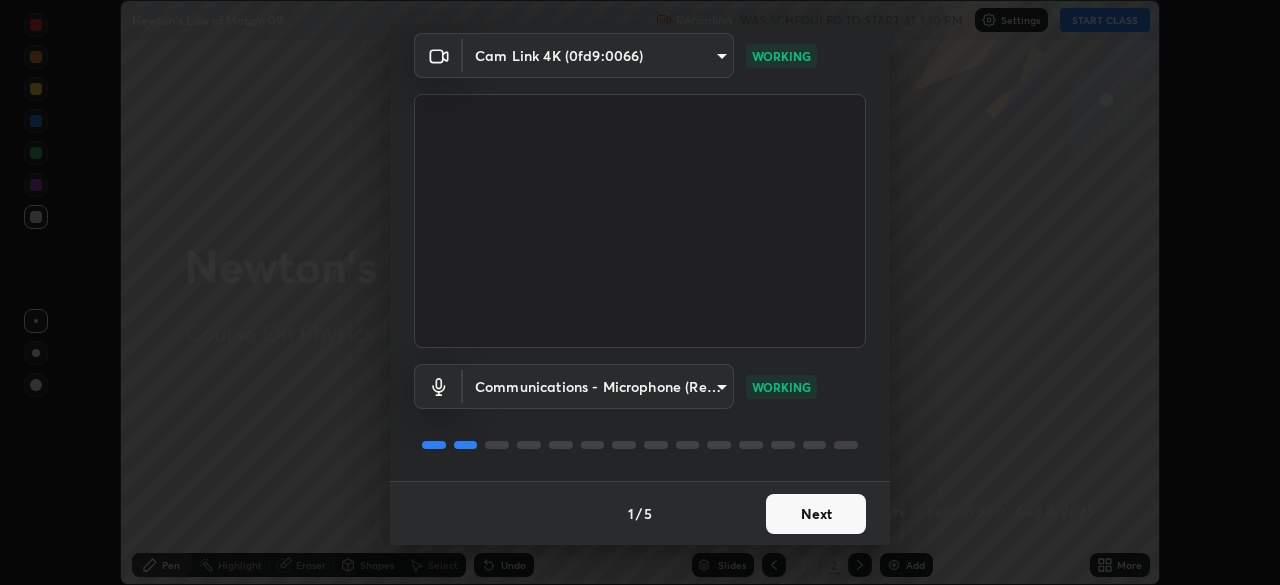 click on "Next" at bounding box center (816, 514) 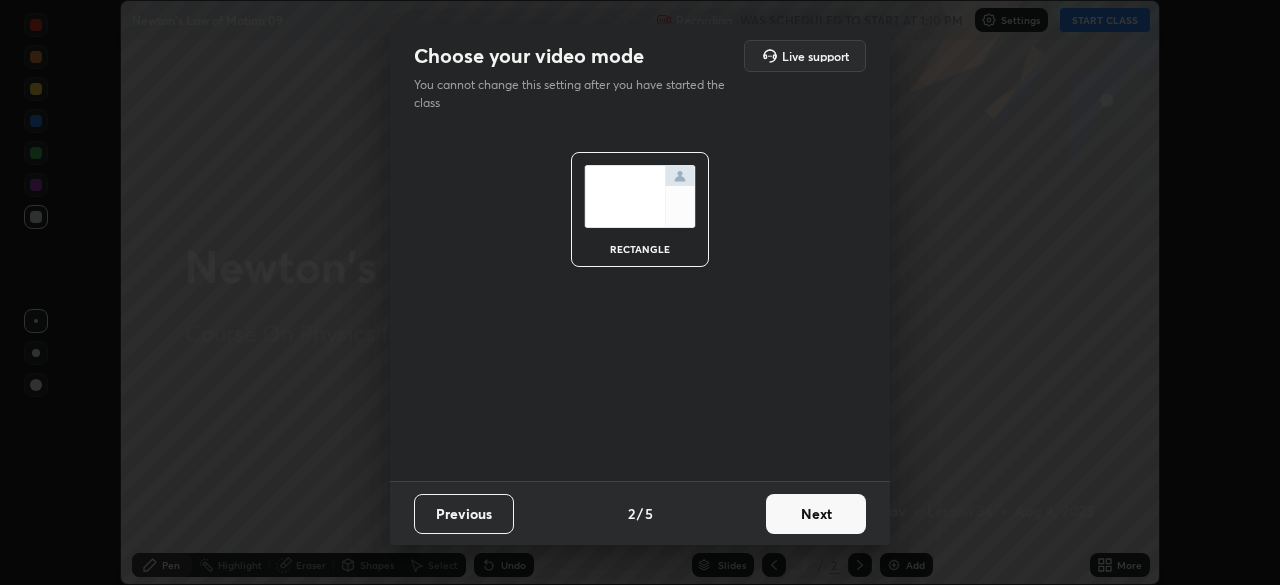click on "Next" at bounding box center (816, 514) 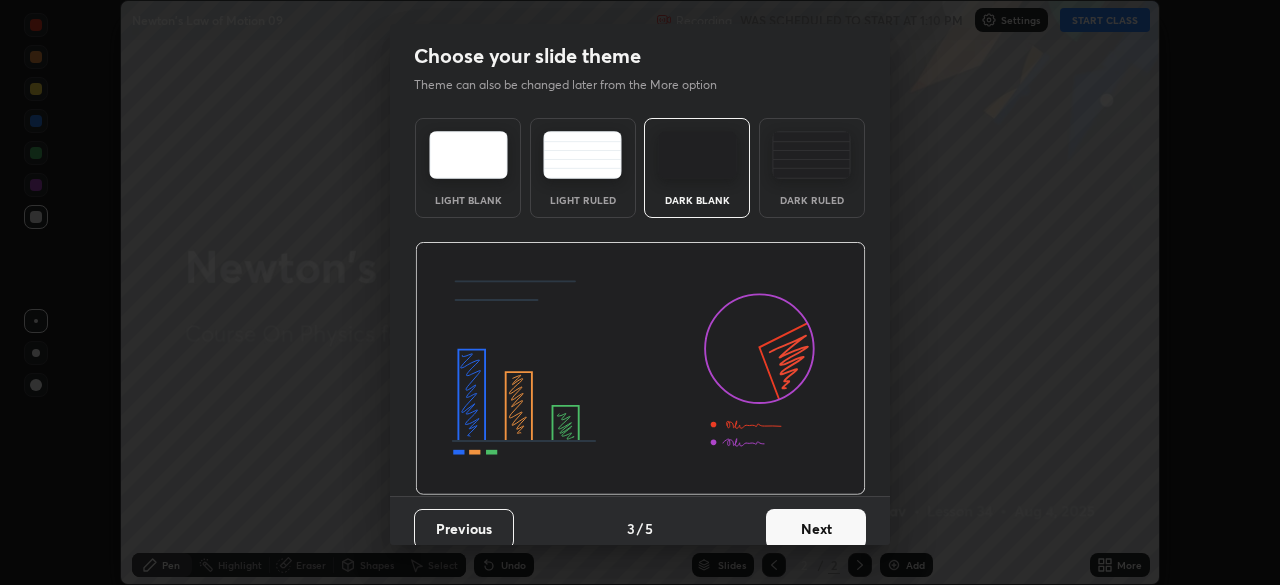 click on "Next" at bounding box center (816, 529) 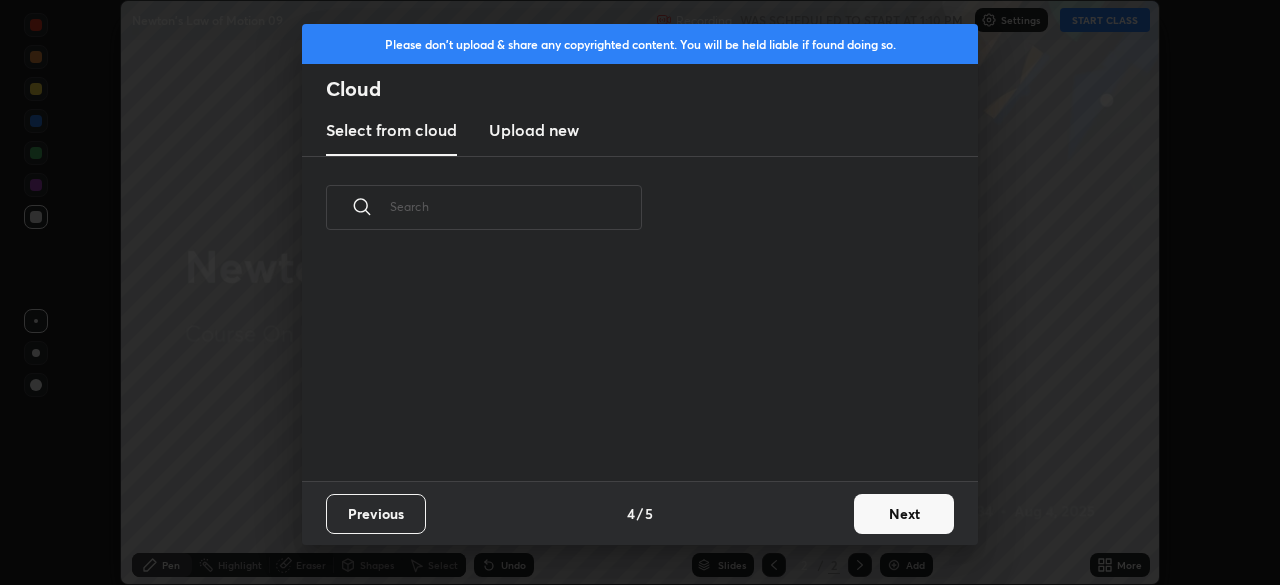 click on "Next" at bounding box center (904, 514) 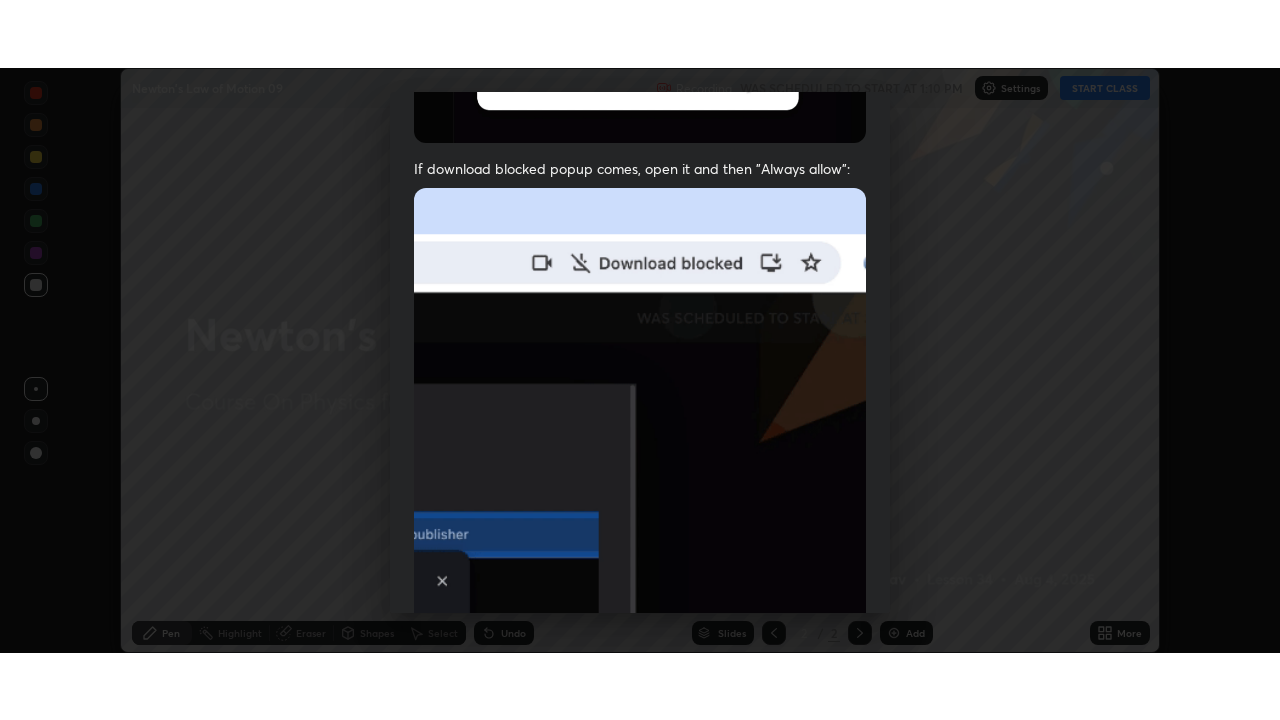 scroll, scrollTop: 479, scrollLeft: 0, axis: vertical 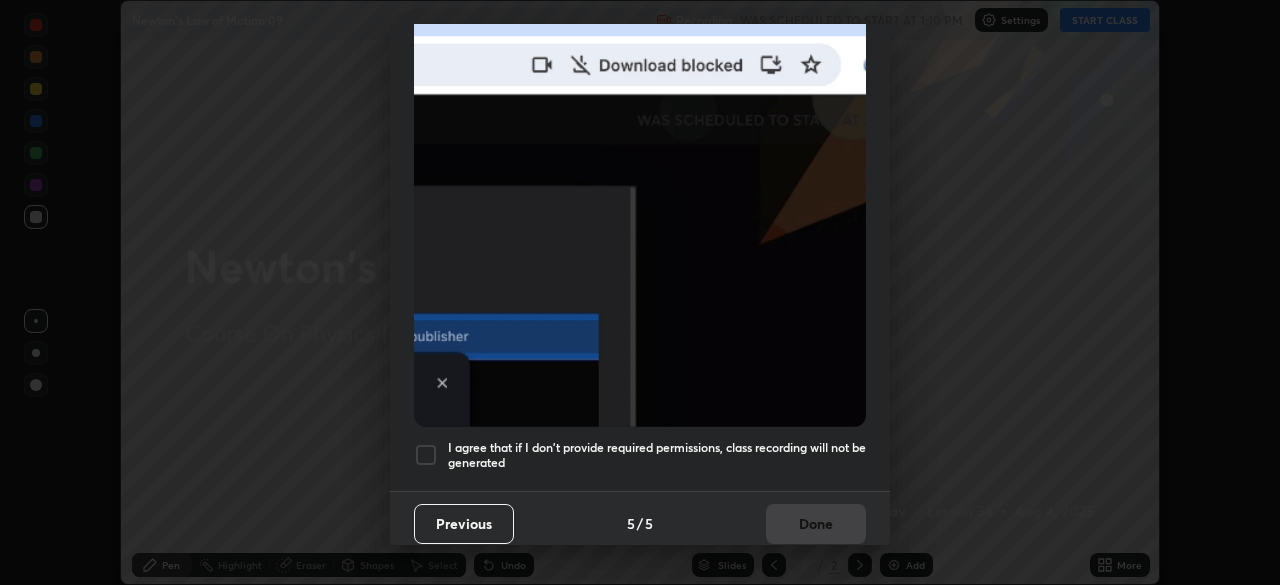 click at bounding box center (426, 455) 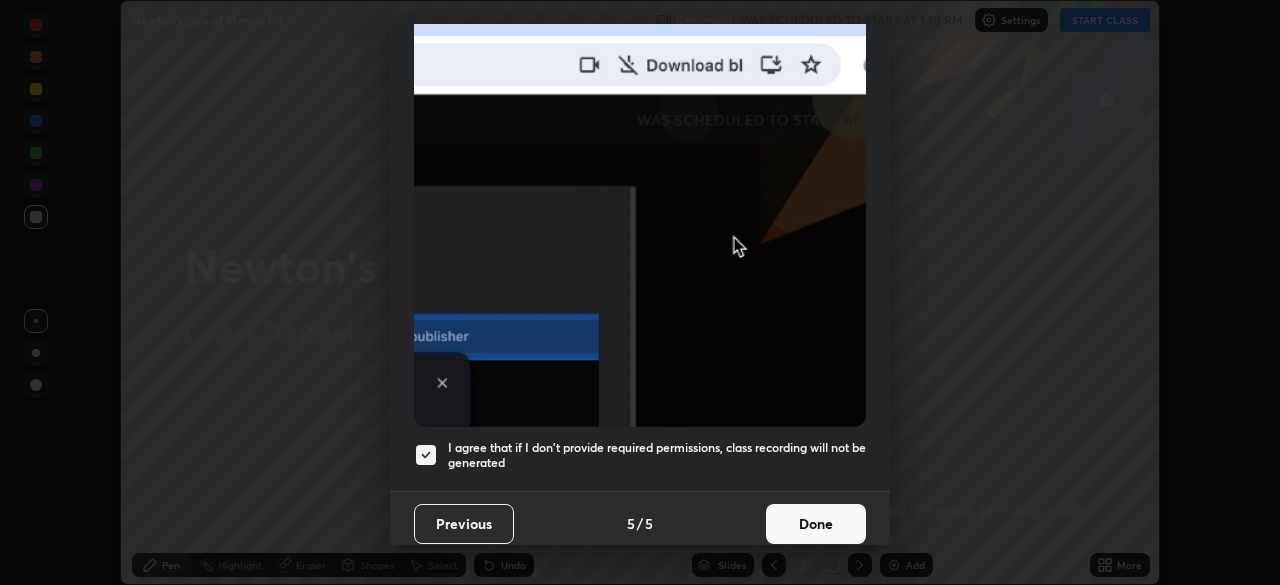 click on "Done" at bounding box center [816, 524] 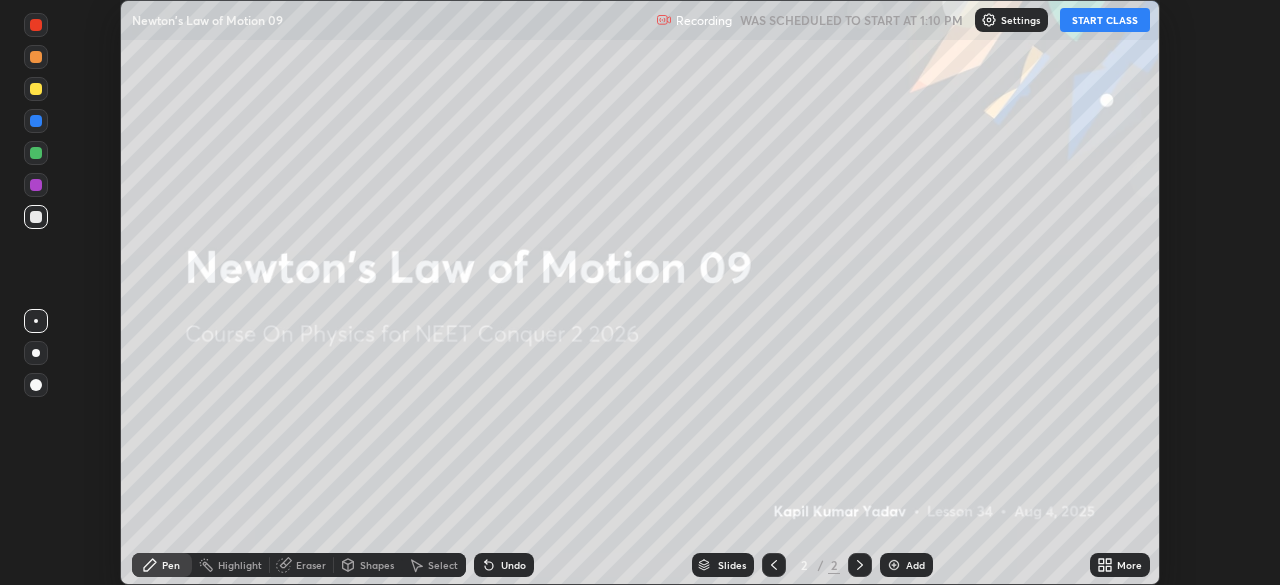 click on "START CLASS" at bounding box center [1105, 20] 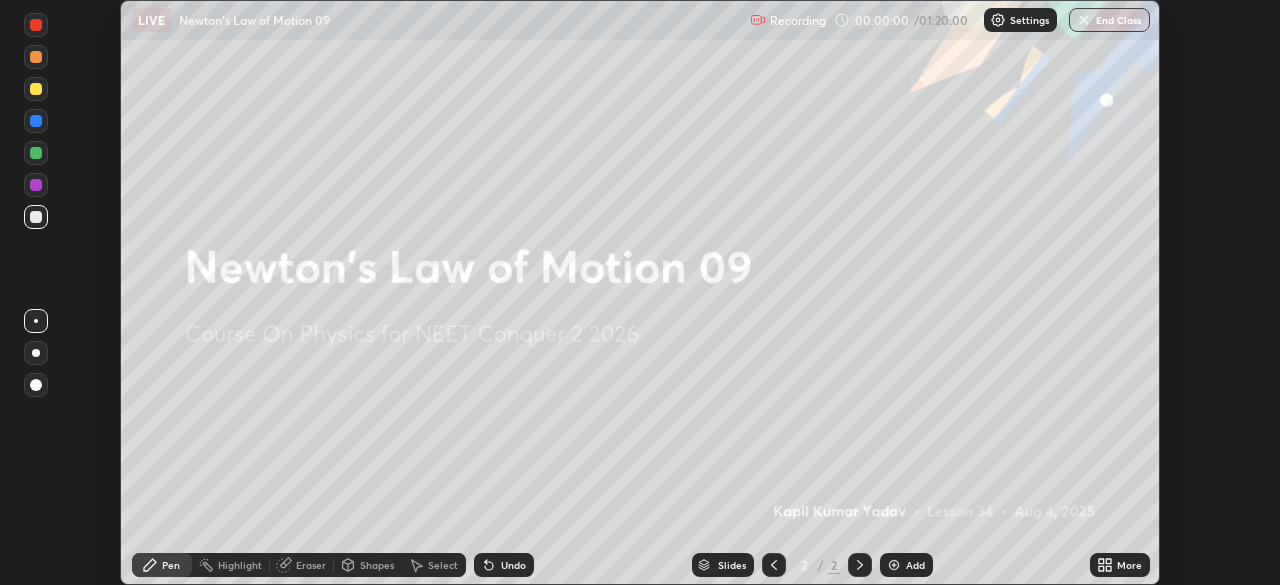 click 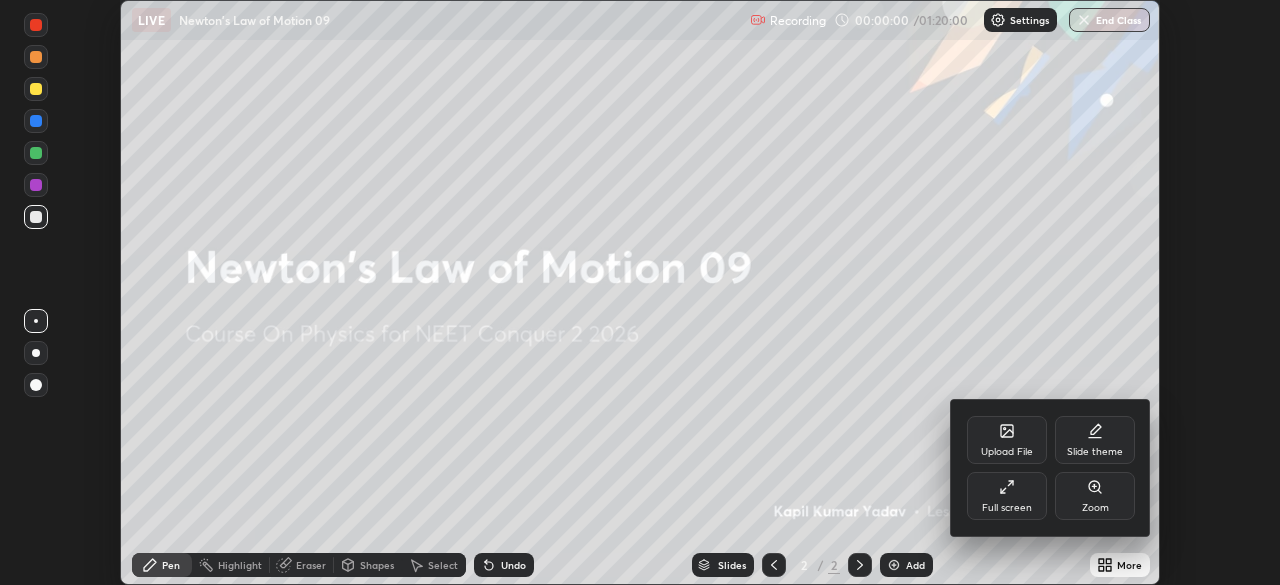 click on "Full screen" at bounding box center [1007, 496] 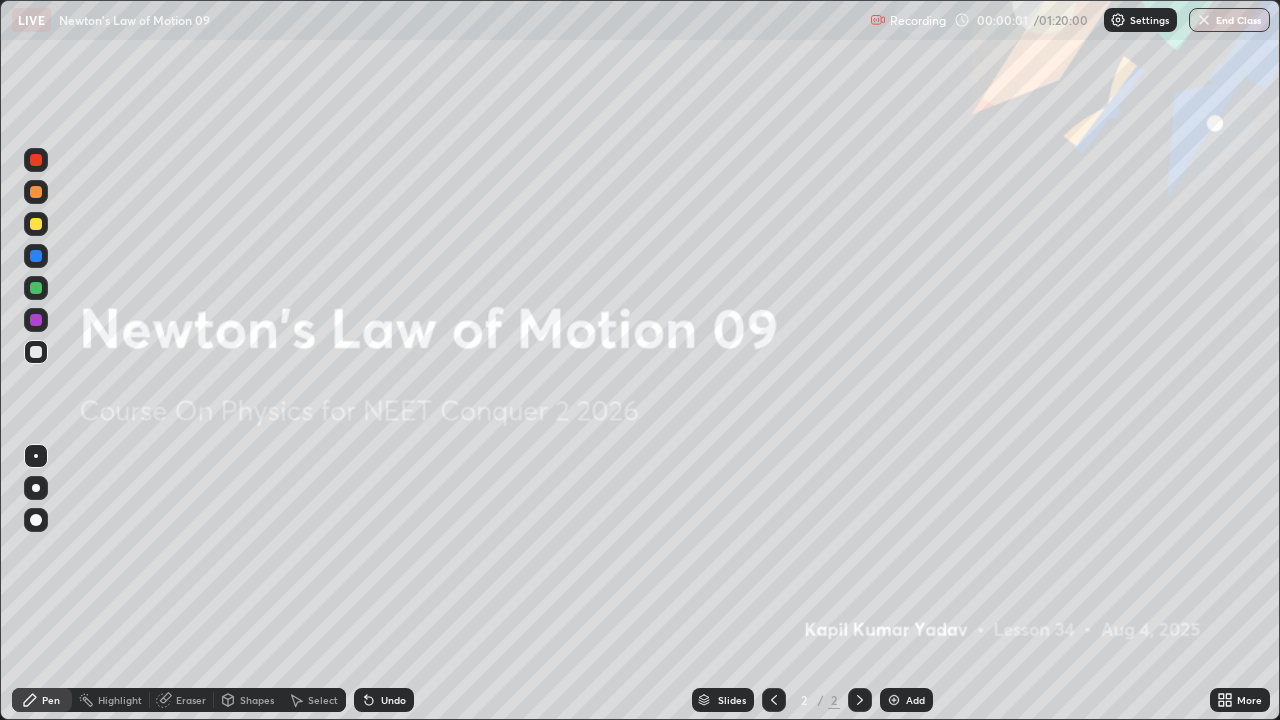 scroll, scrollTop: 99280, scrollLeft: 98720, axis: both 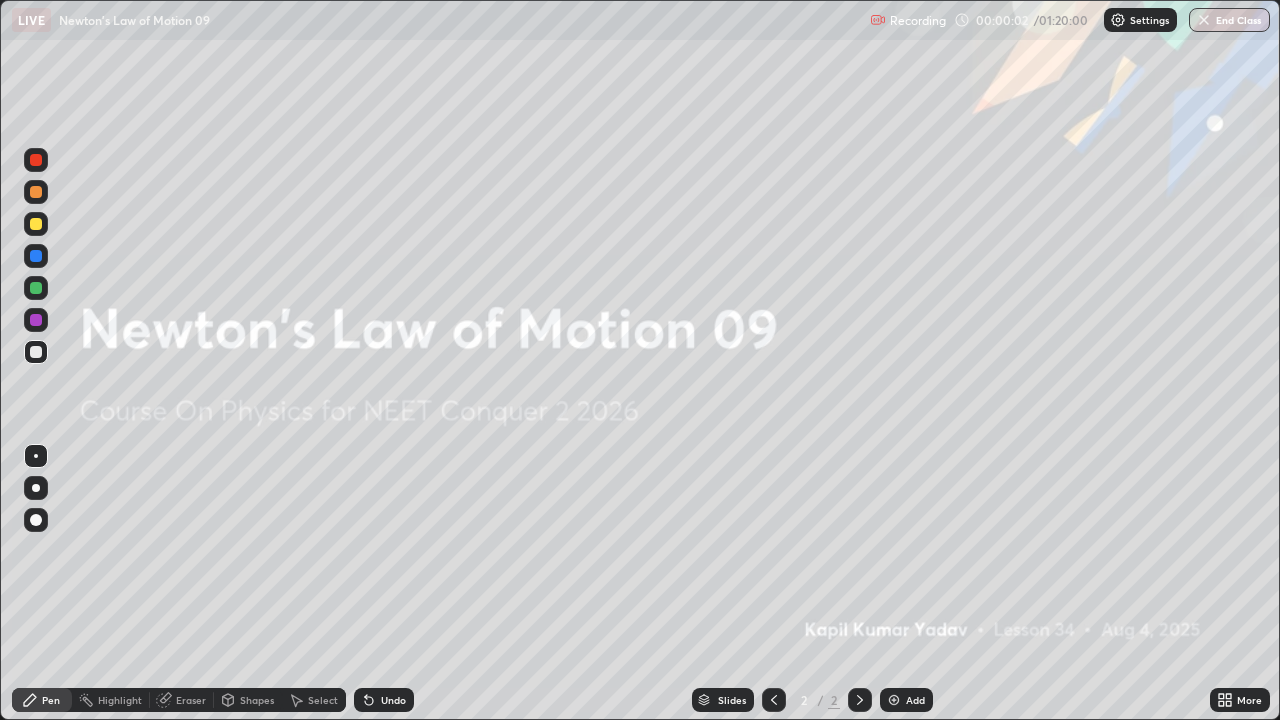 click on "Add" at bounding box center [915, 700] 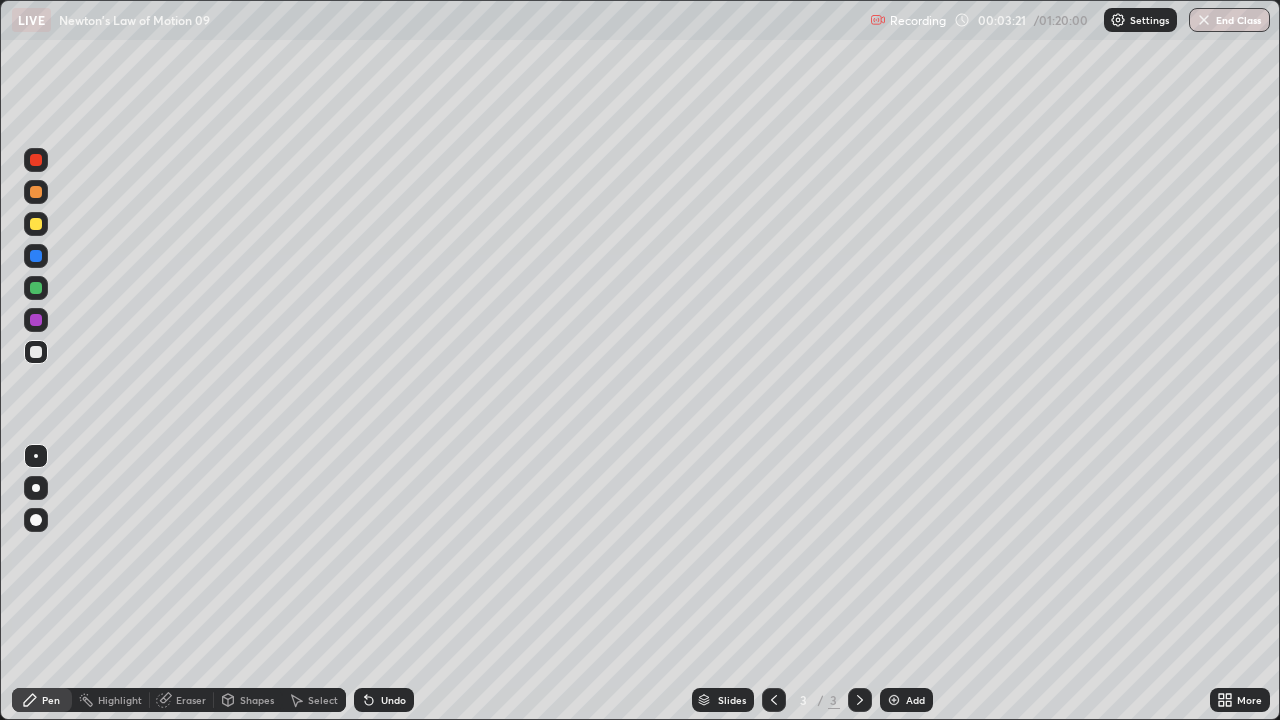 click at bounding box center [36, 224] 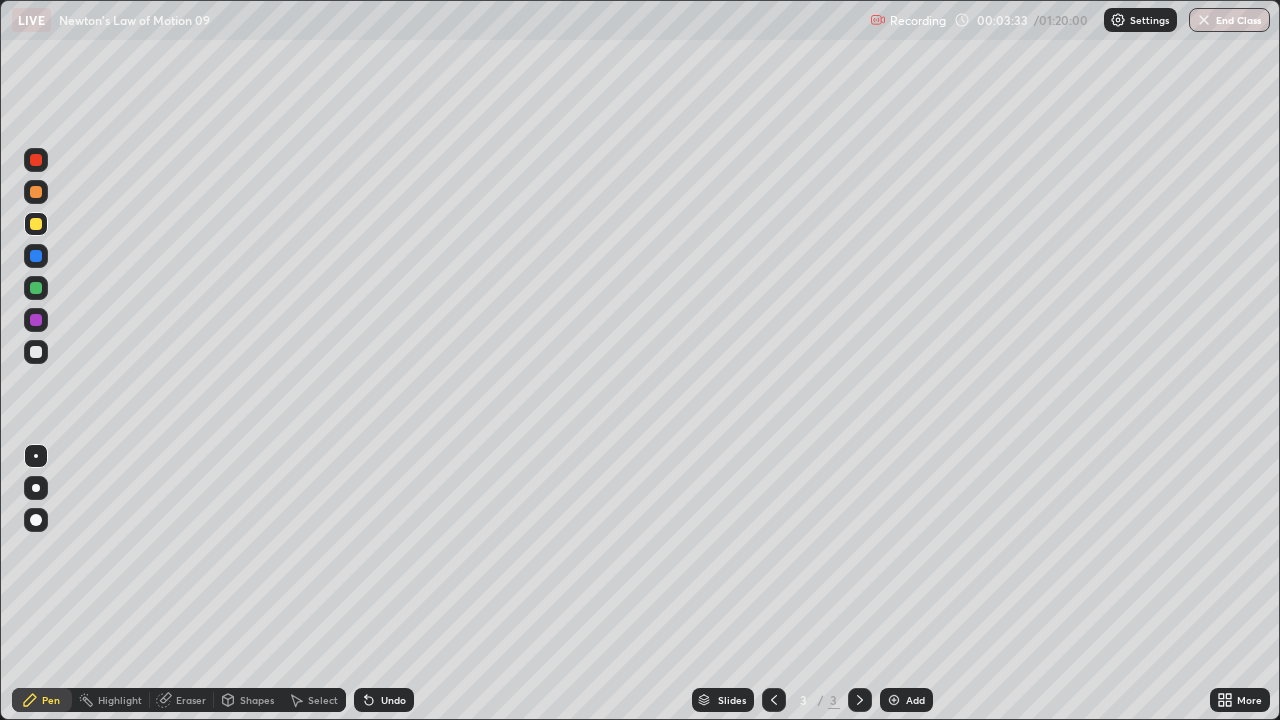 click at bounding box center (36, 352) 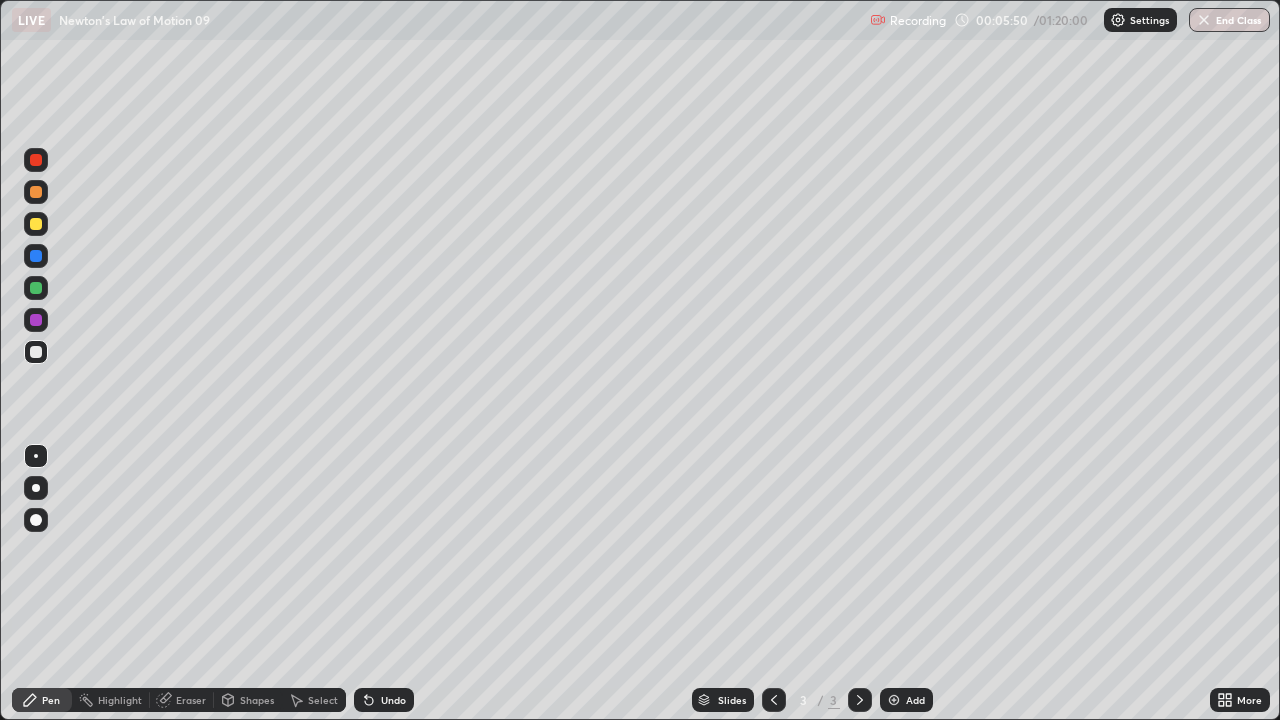 click at bounding box center (894, 700) 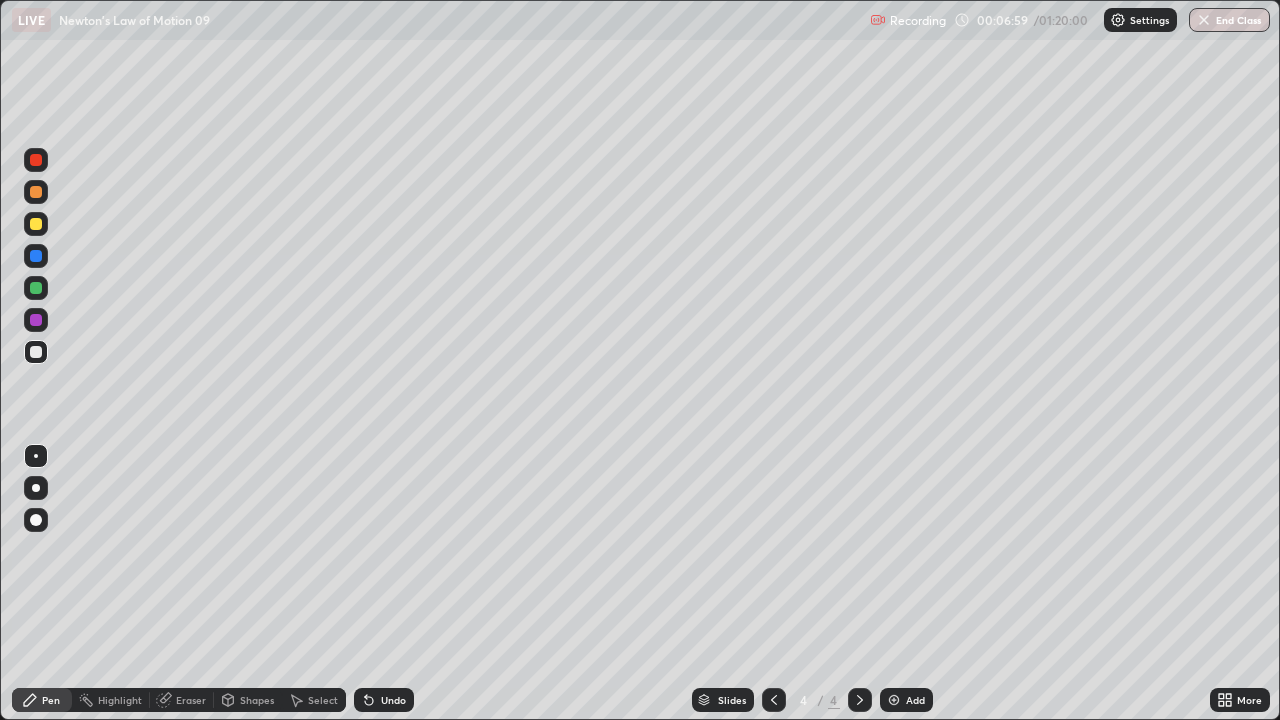 click at bounding box center (36, 352) 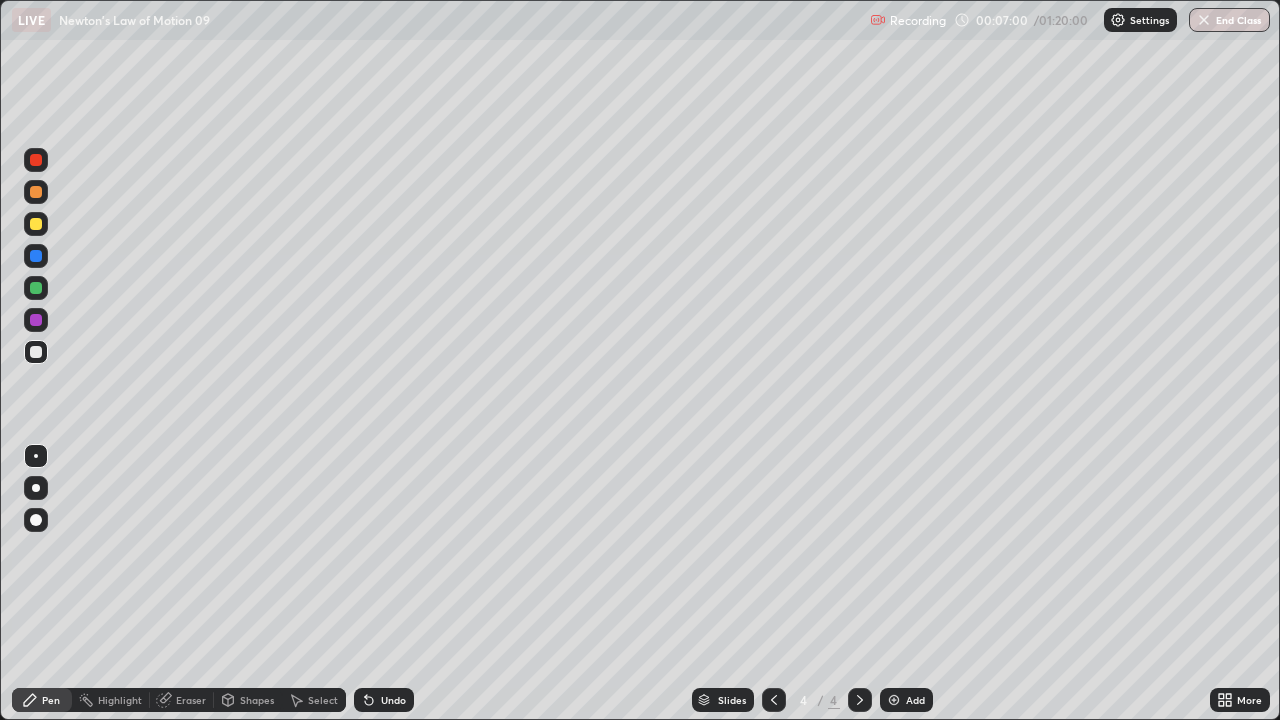 click at bounding box center [36, 224] 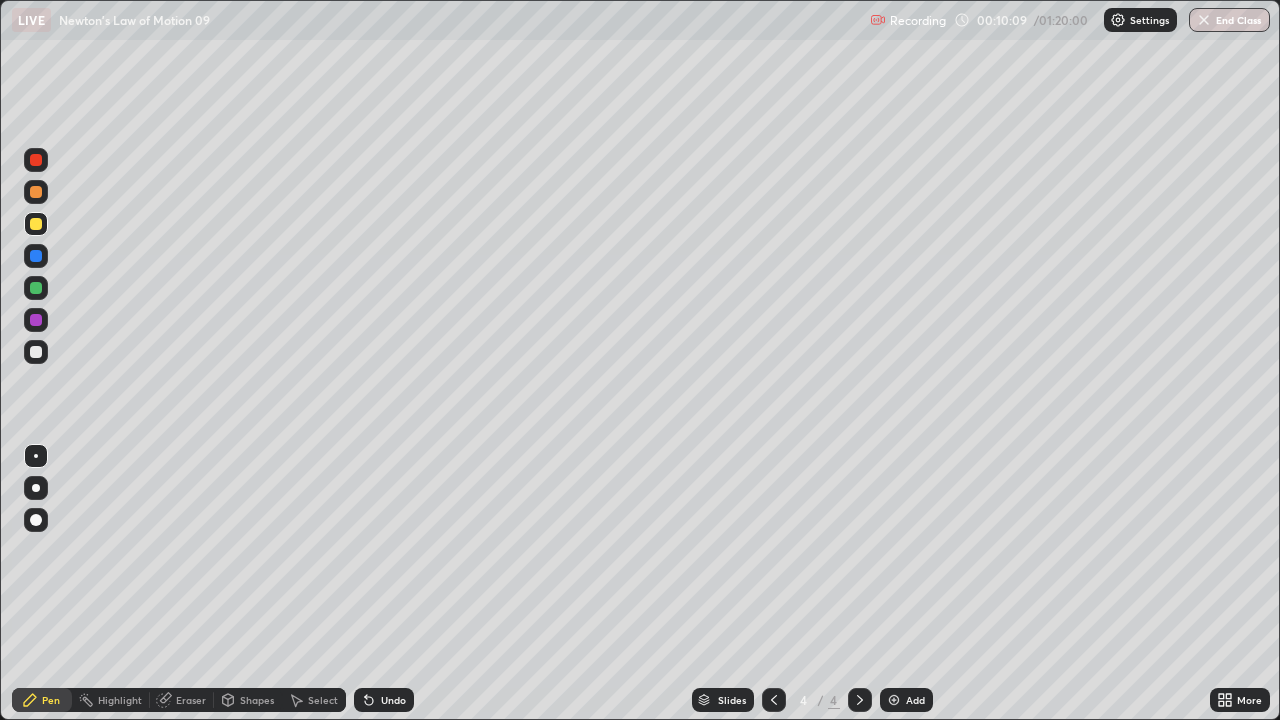 click at bounding box center (894, 700) 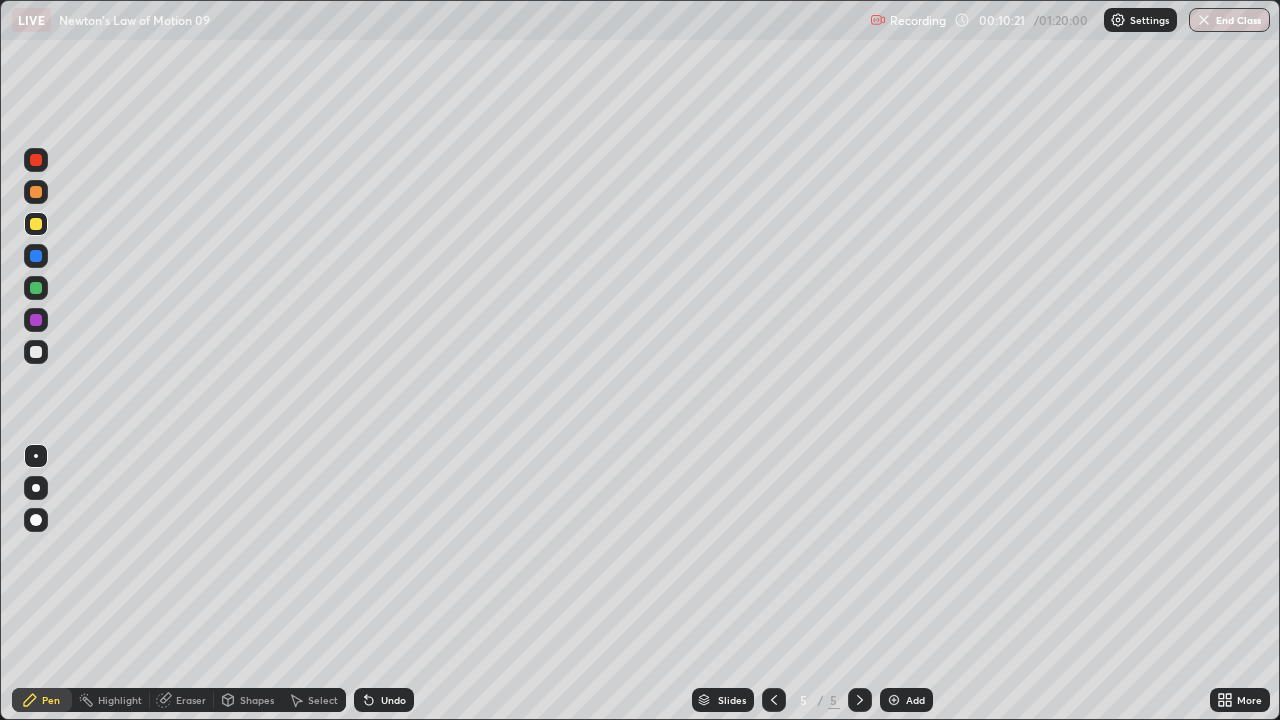 click at bounding box center [36, 352] 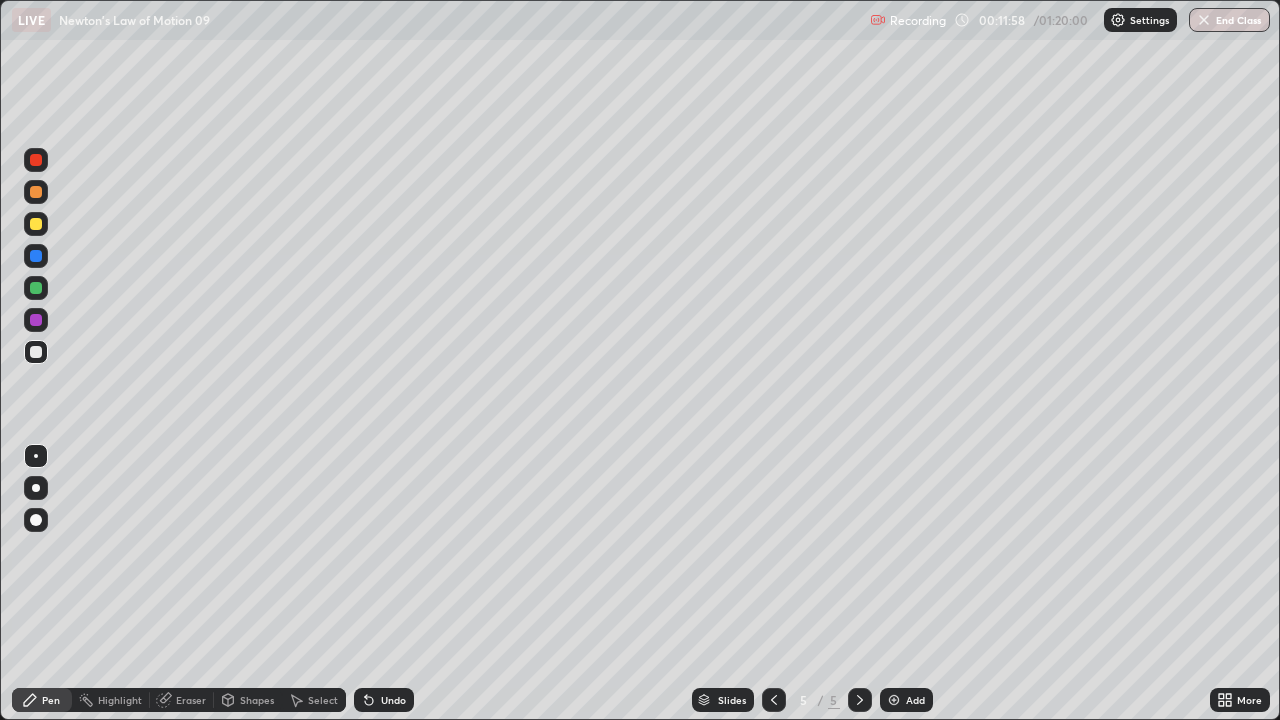 click on "Add" at bounding box center [906, 700] 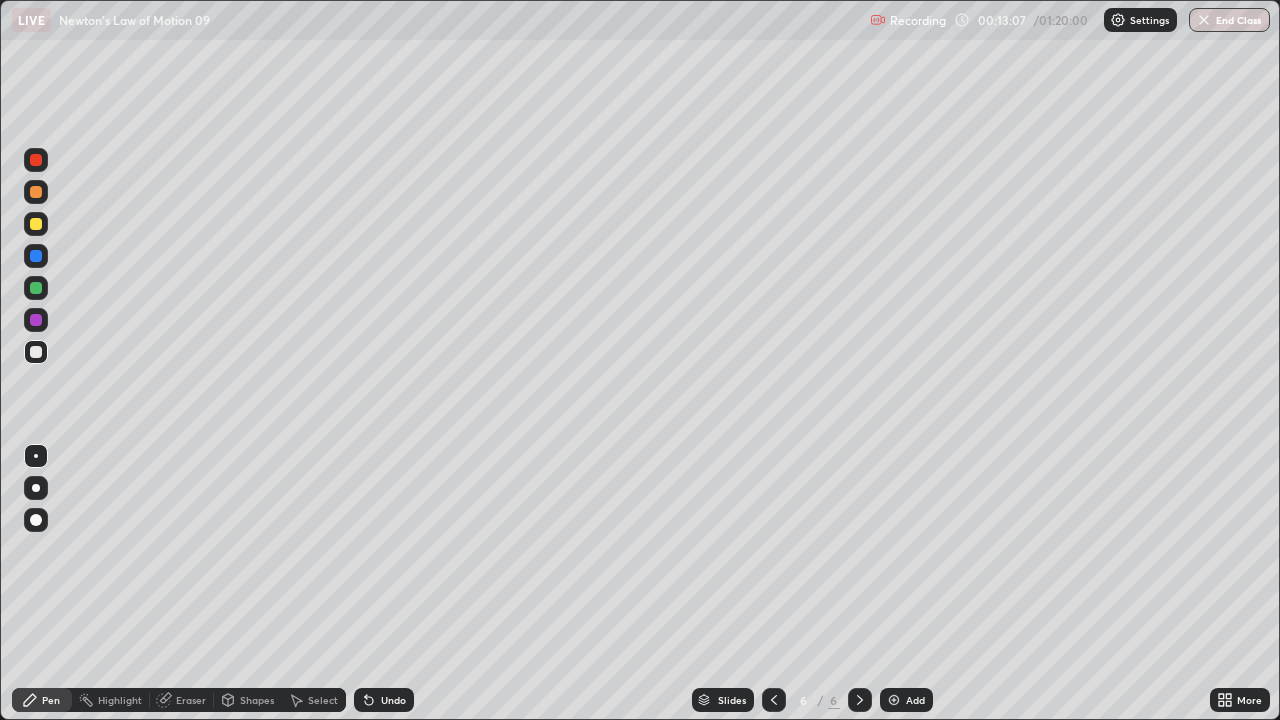 click at bounding box center (894, 700) 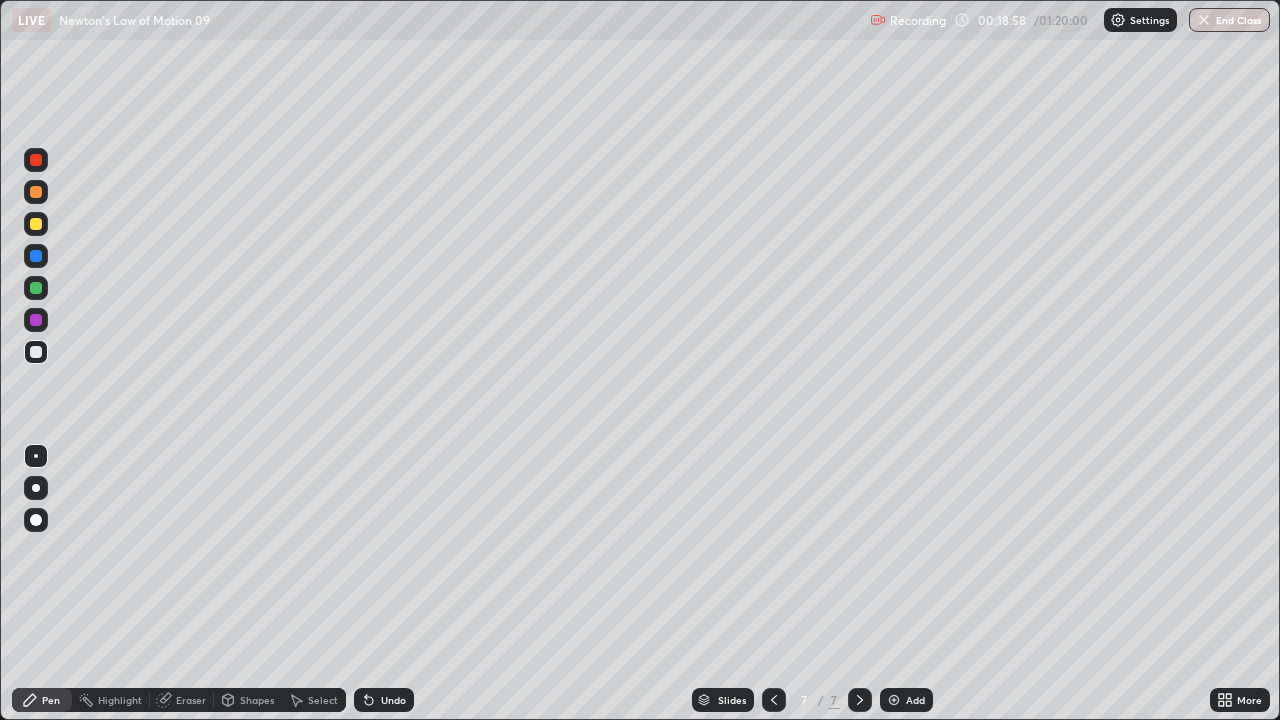 click at bounding box center [36, 224] 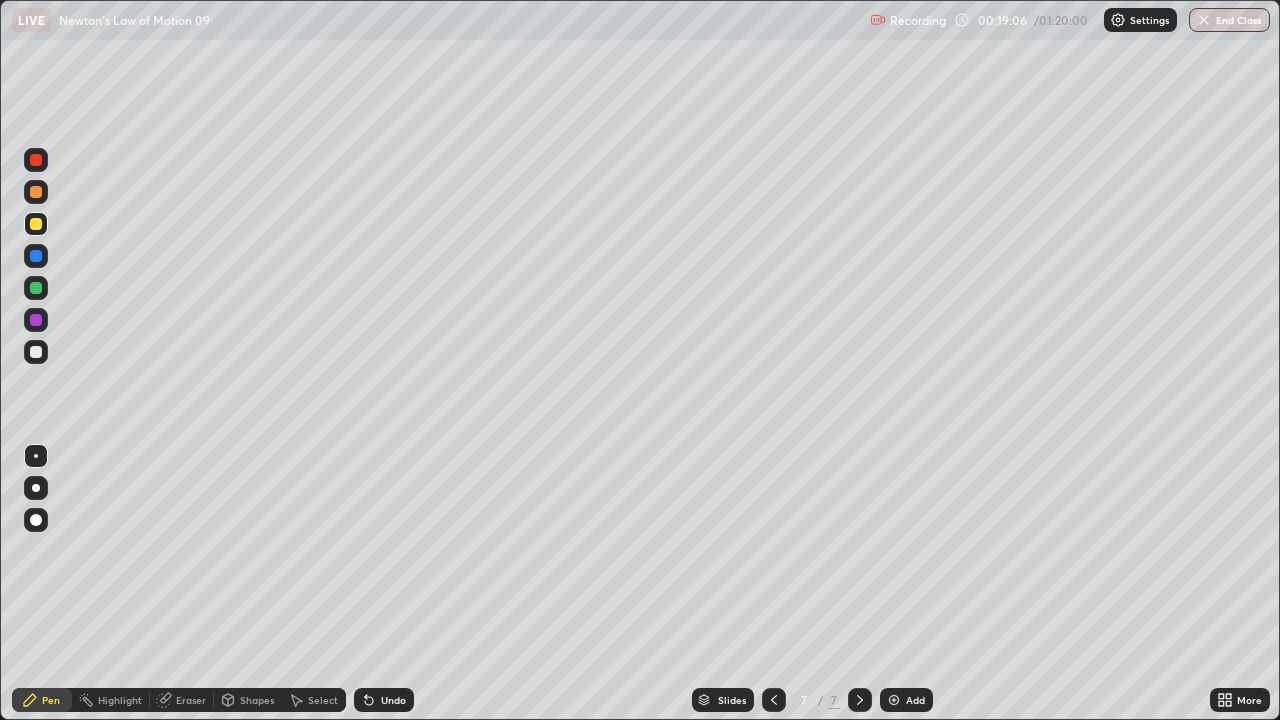click at bounding box center (894, 700) 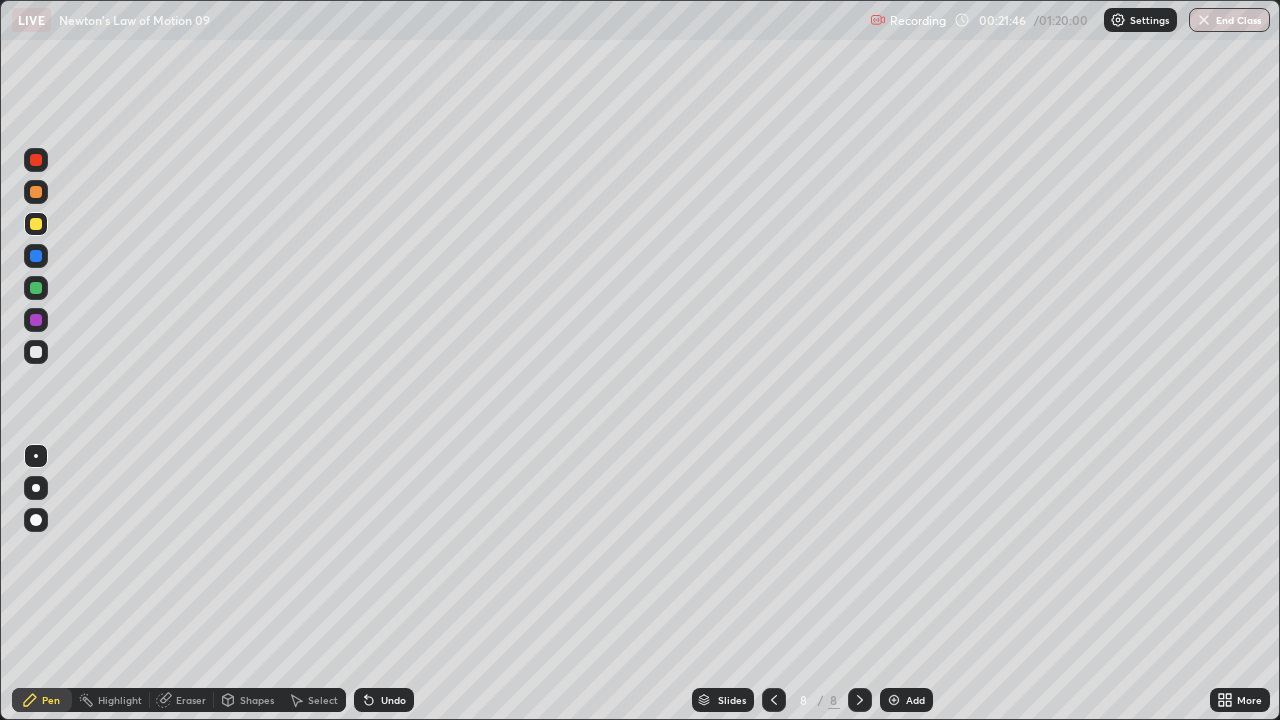 click on "Add" at bounding box center (915, 700) 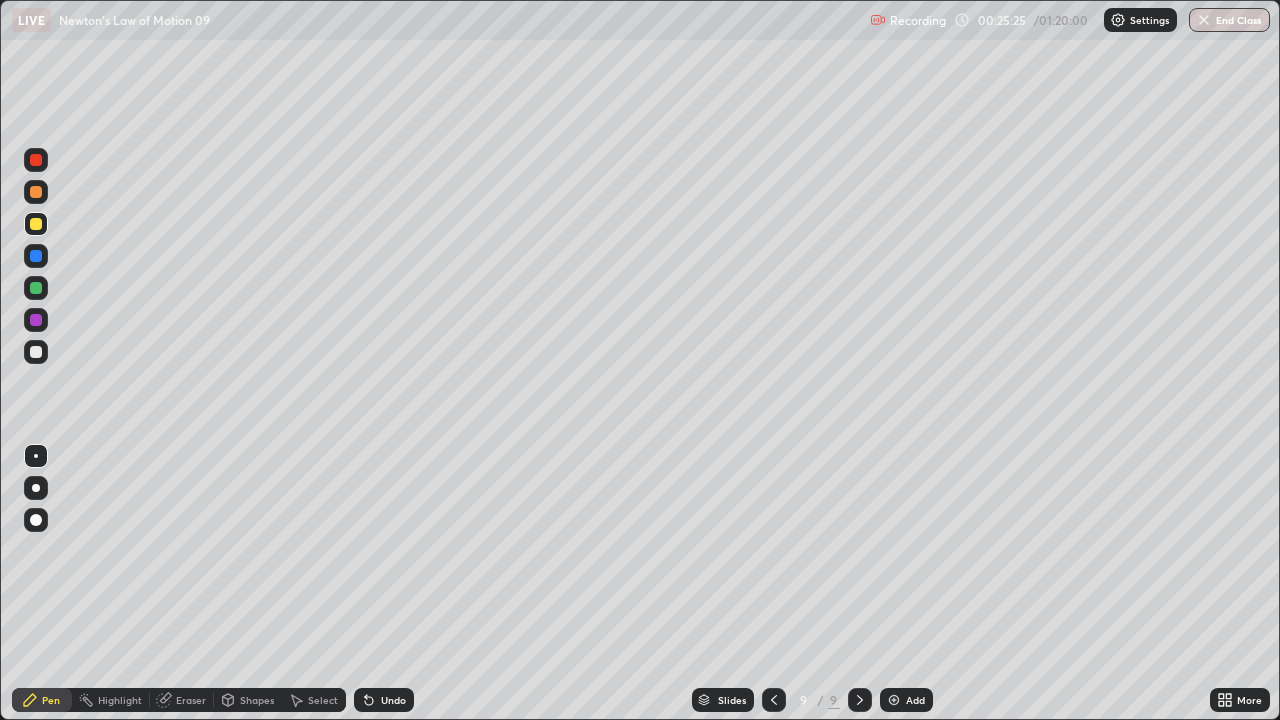 click on "Add" at bounding box center [906, 700] 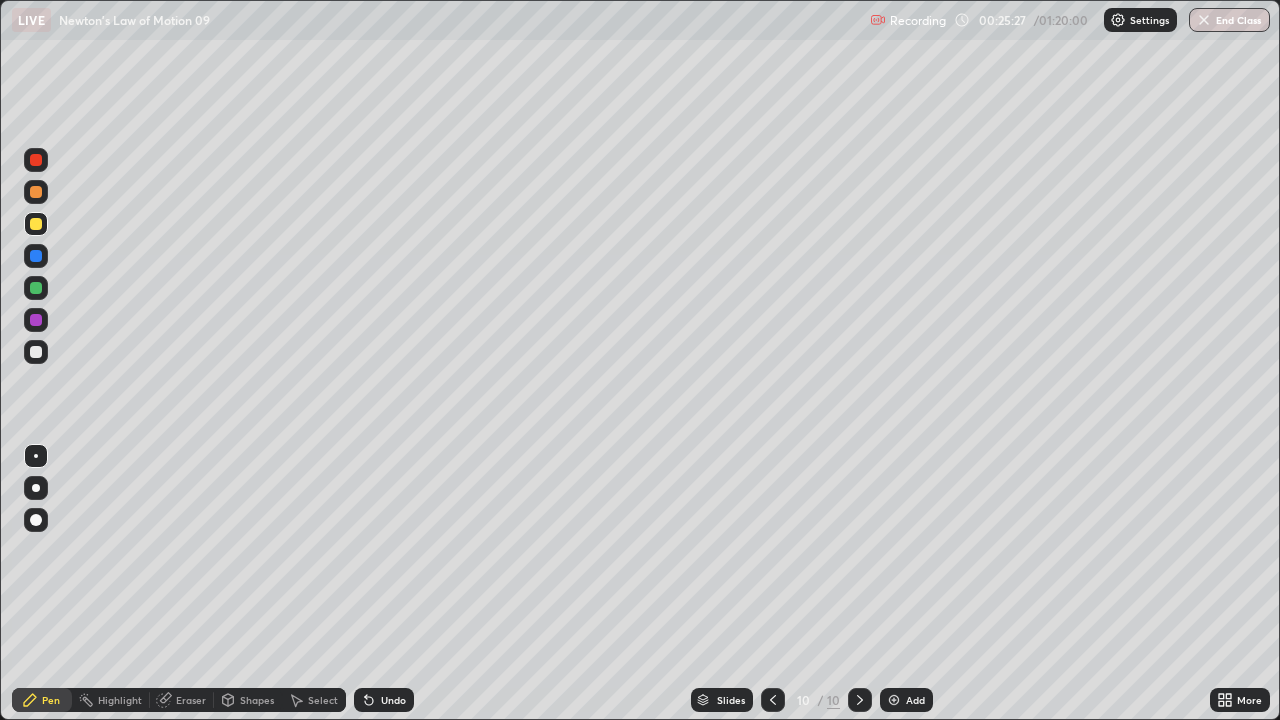 click at bounding box center (36, 352) 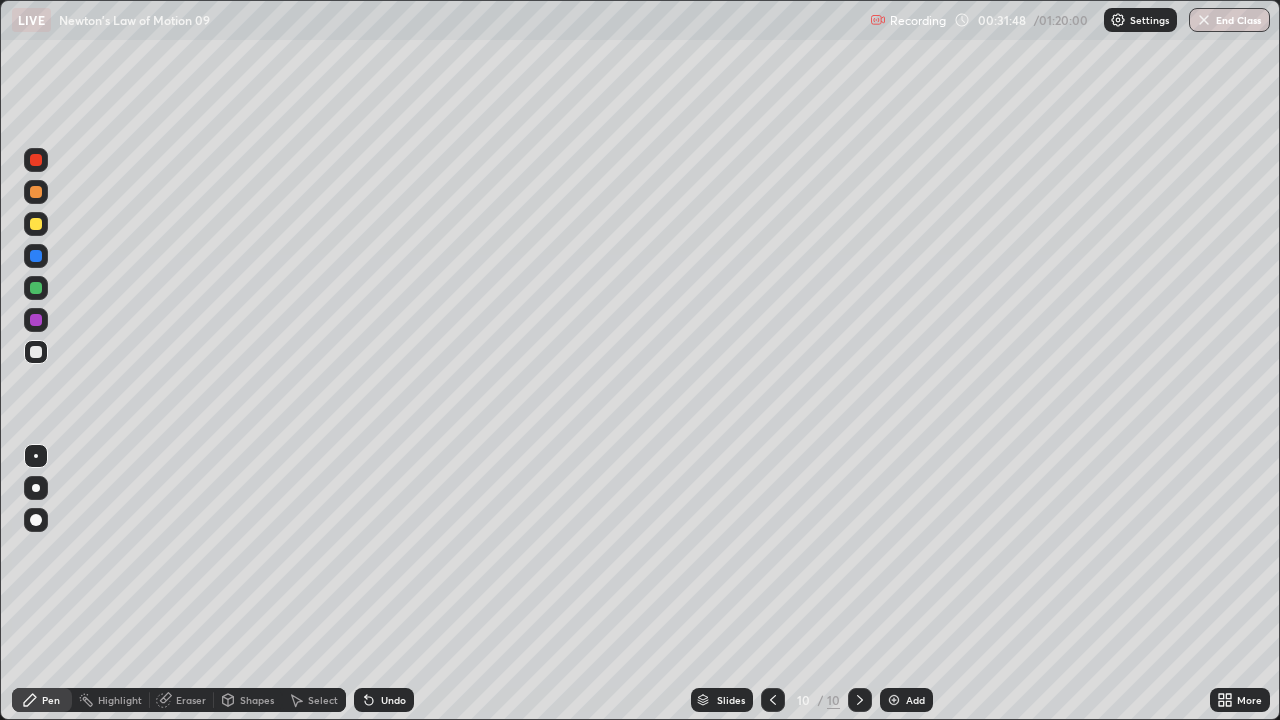 click on "Add" at bounding box center [906, 700] 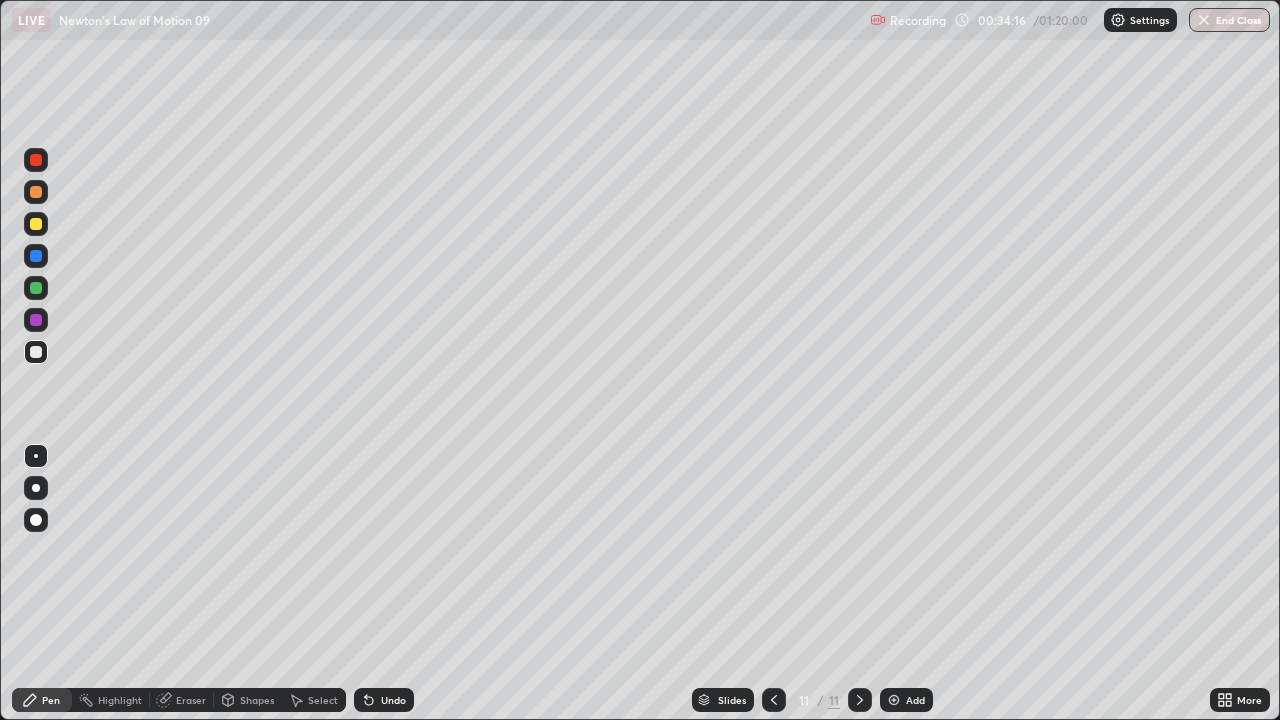 click on "Add" at bounding box center (906, 700) 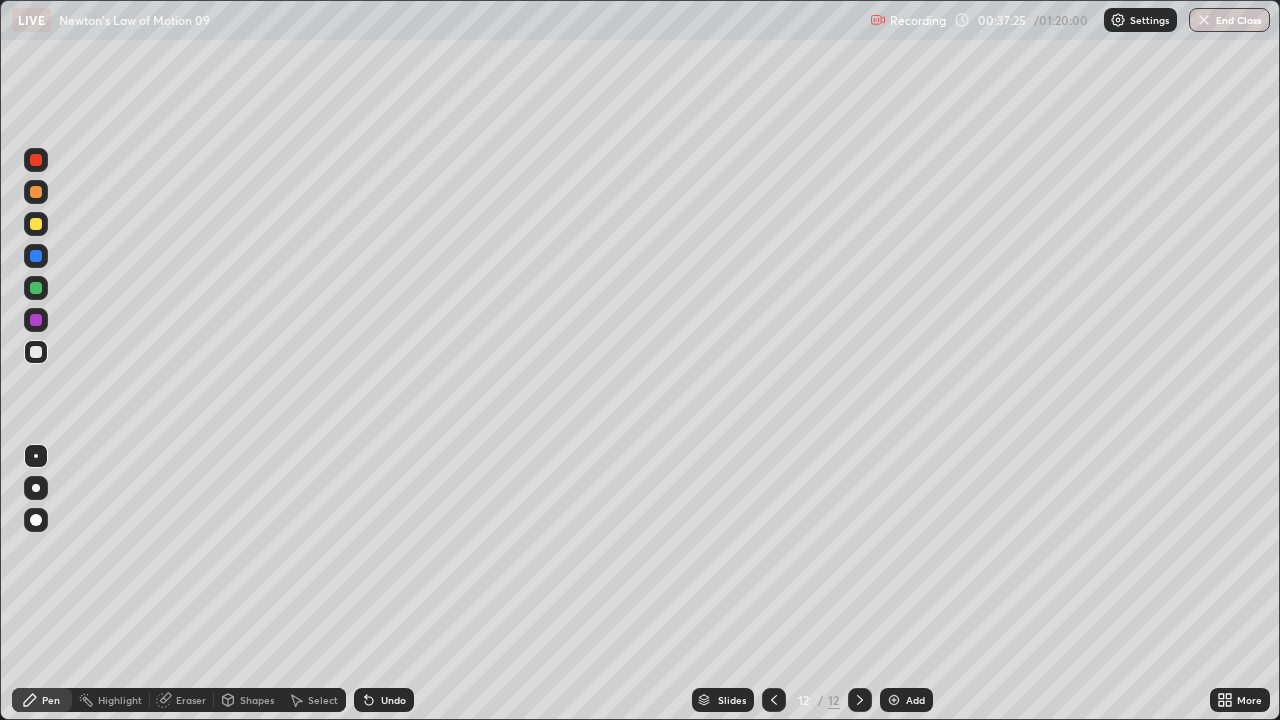 click on "Add" at bounding box center (906, 700) 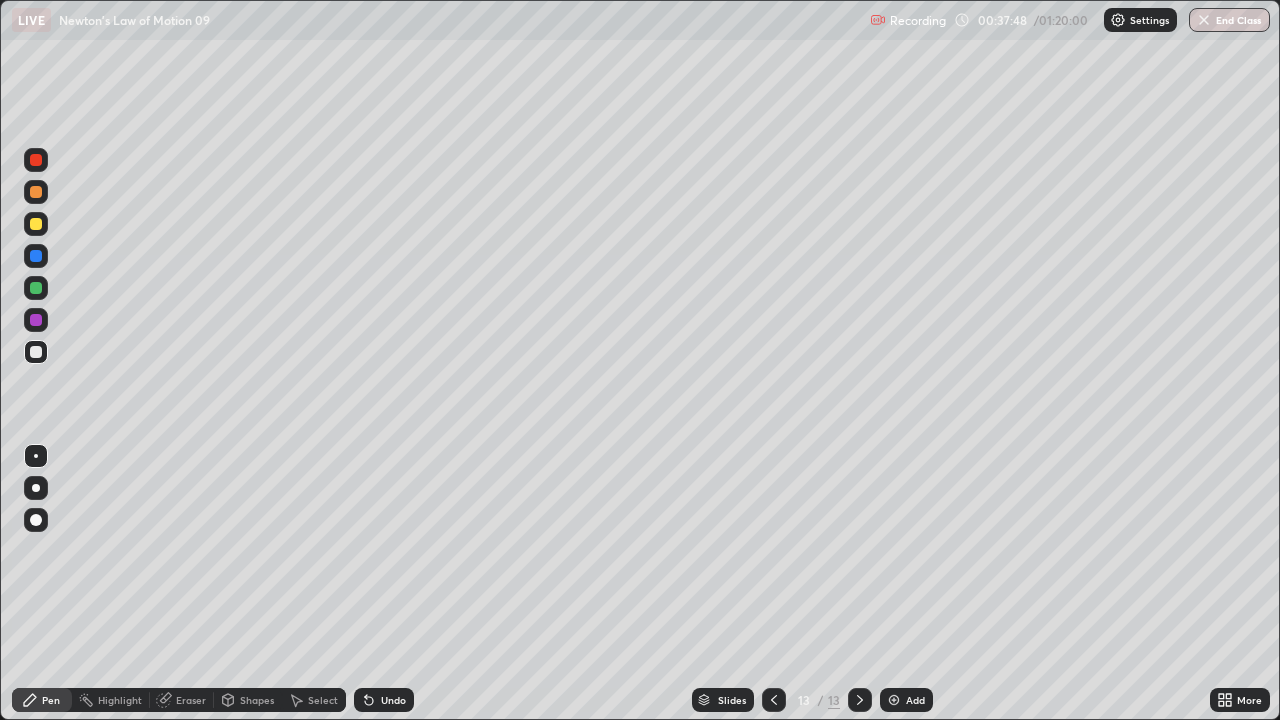 click at bounding box center [894, 700] 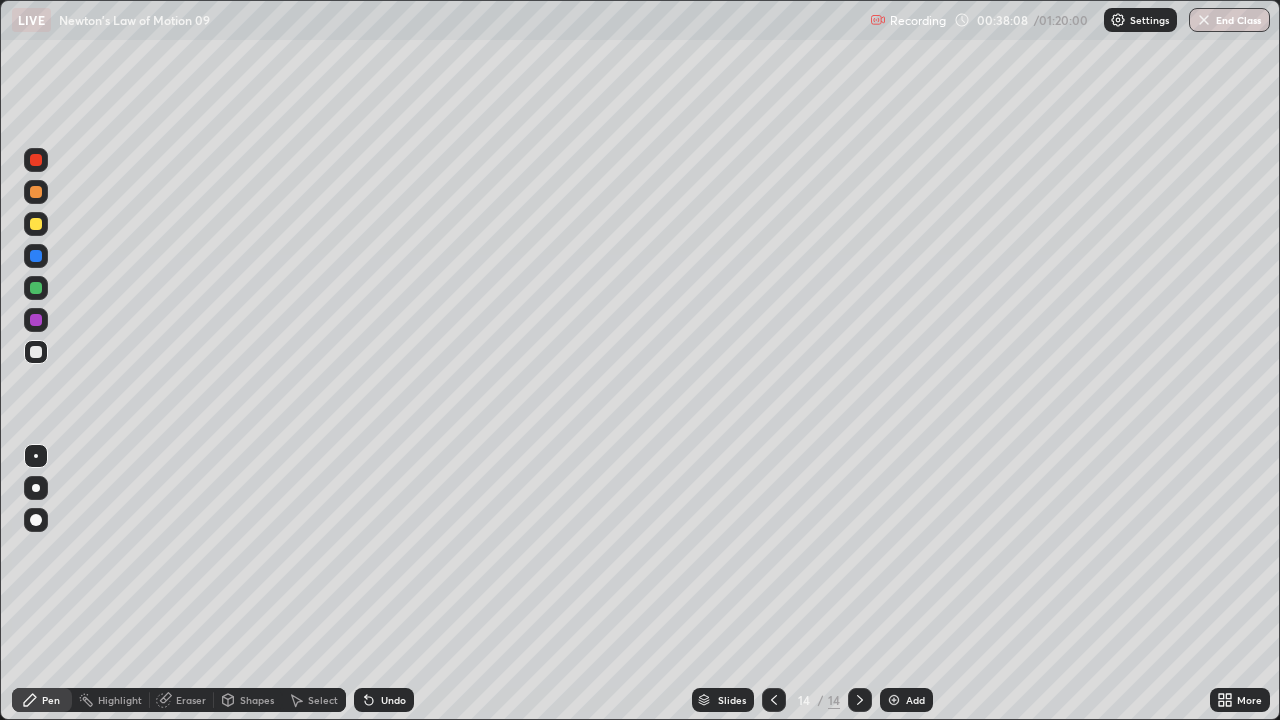 click on "Add" at bounding box center [906, 700] 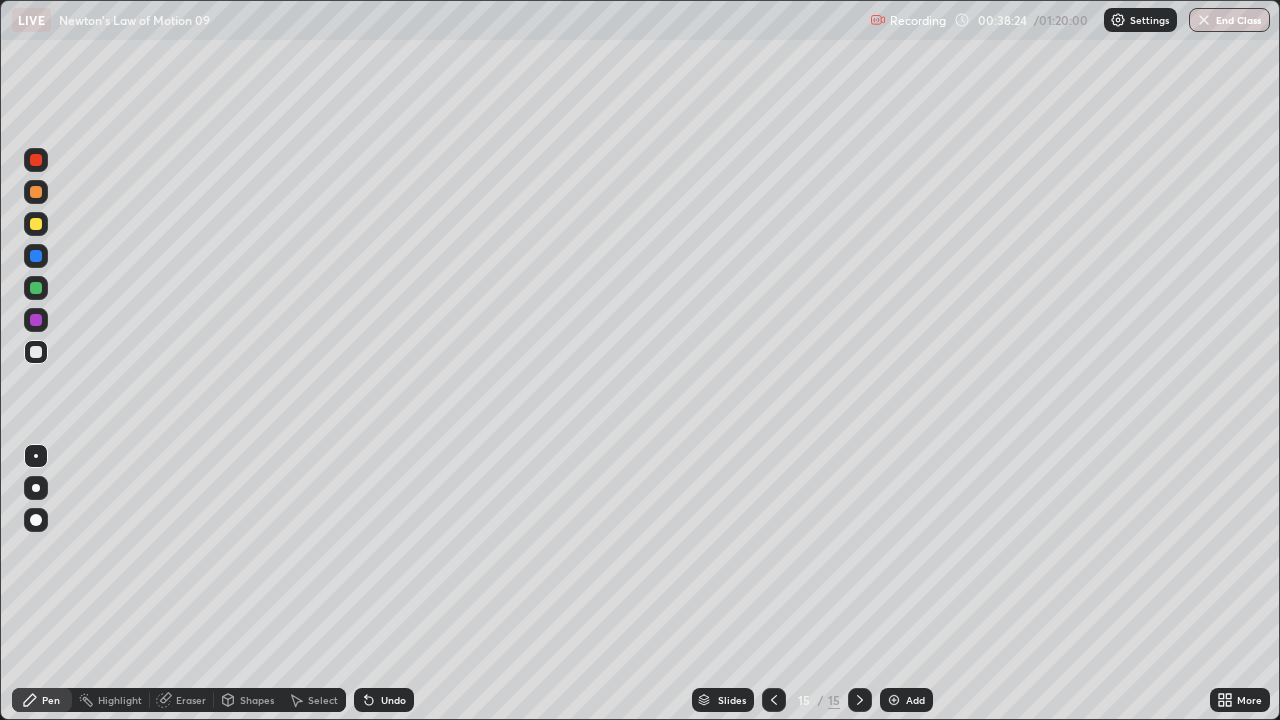 click on "Add" at bounding box center (906, 700) 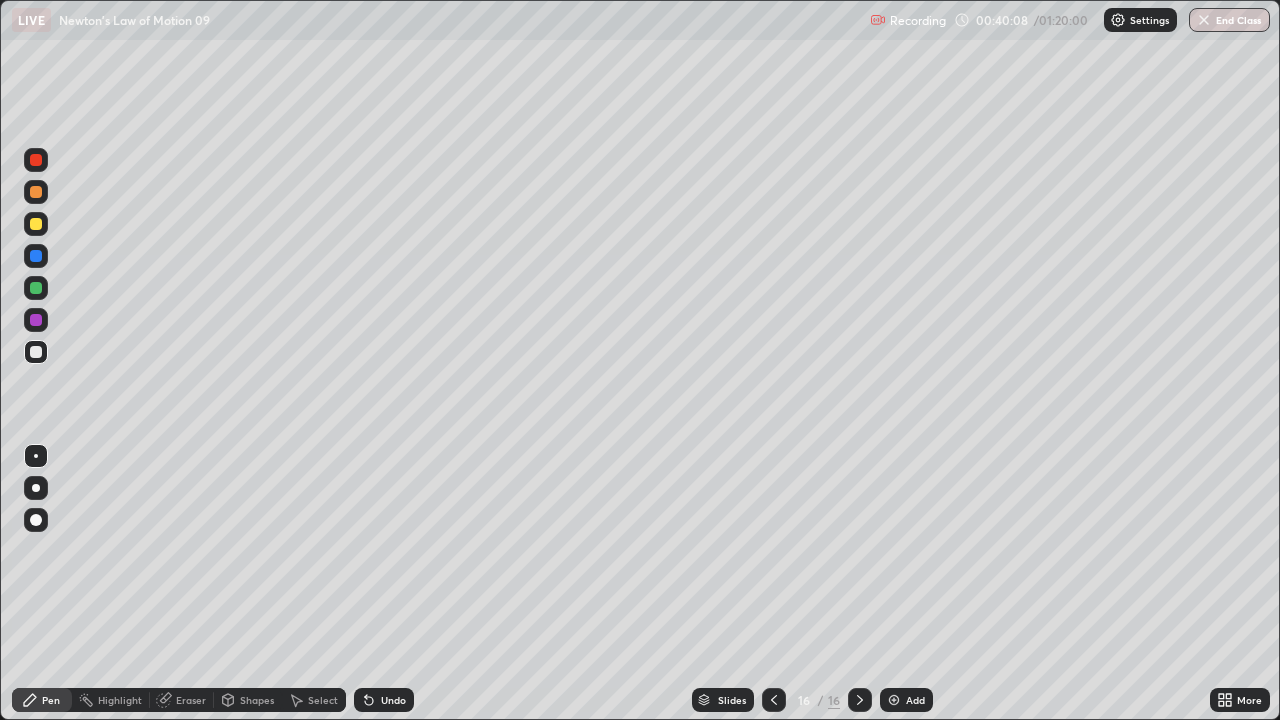click on "Add" at bounding box center [906, 700] 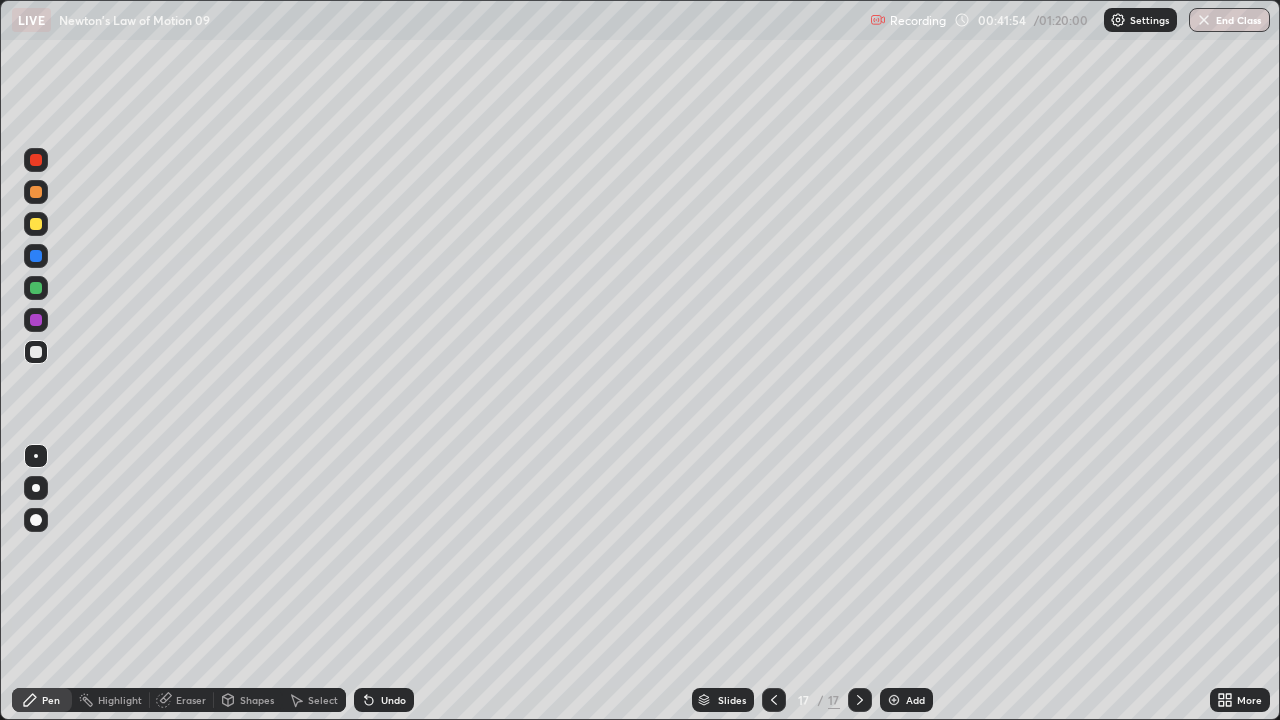 click on "Add" at bounding box center (915, 700) 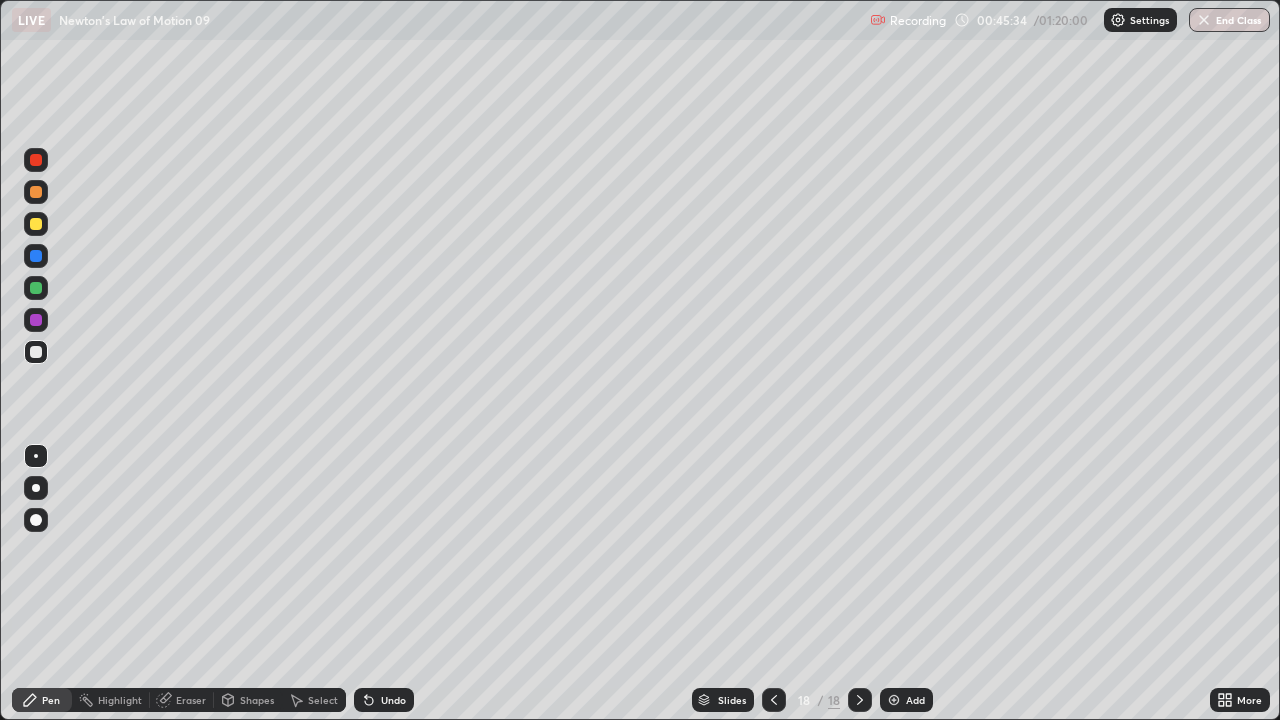 click at bounding box center [36, 224] 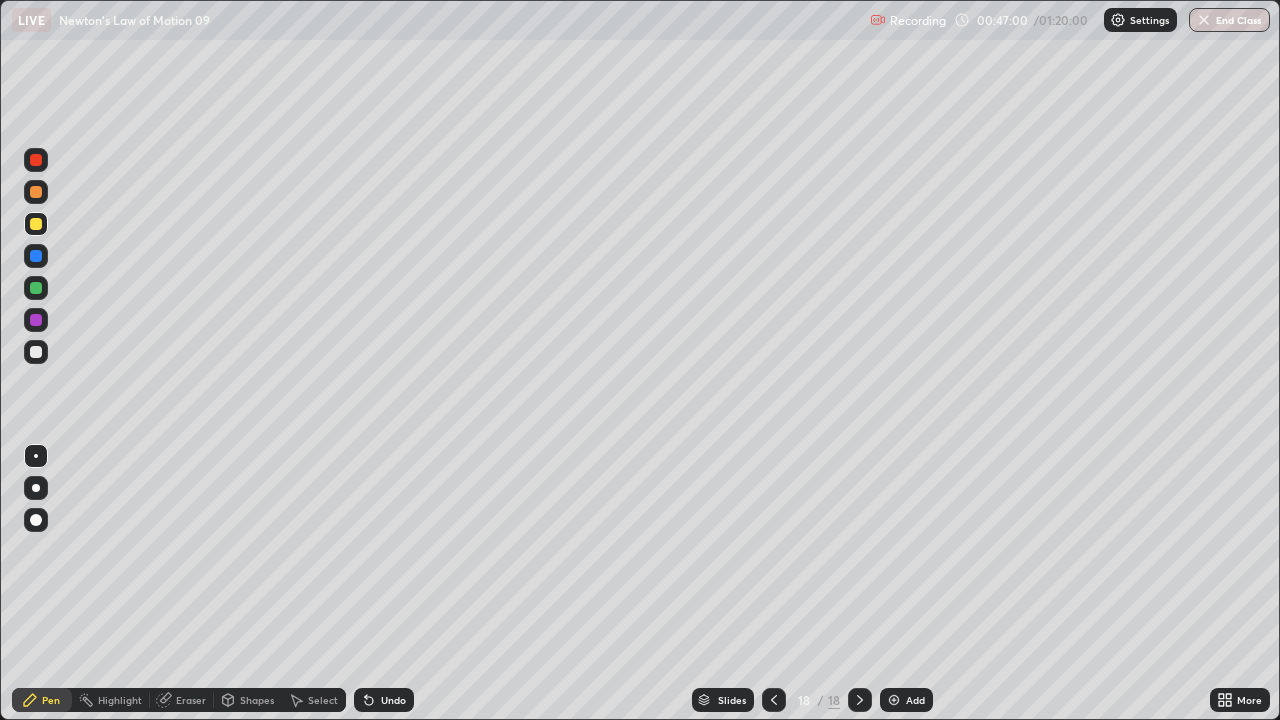 click on "Add" at bounding box center [906, 700] 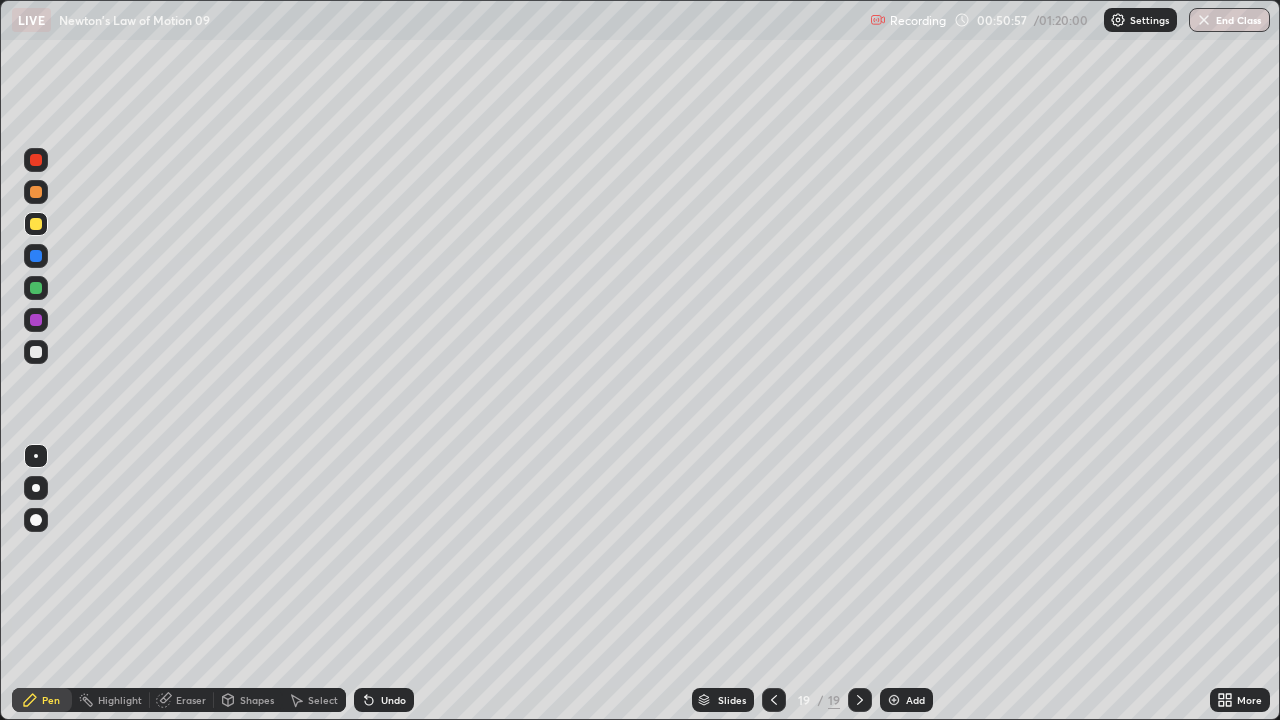 click on "Add" at bounding box center [906, 700] 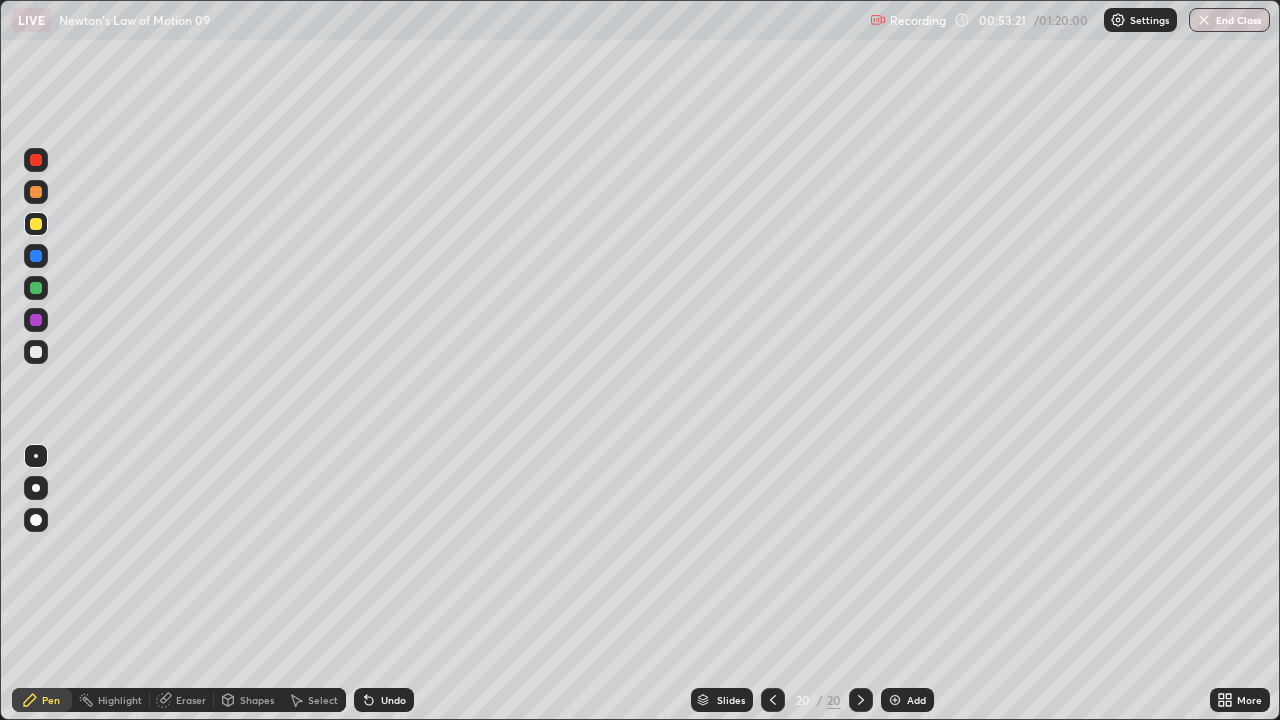 click at bounding box center [36, 288] 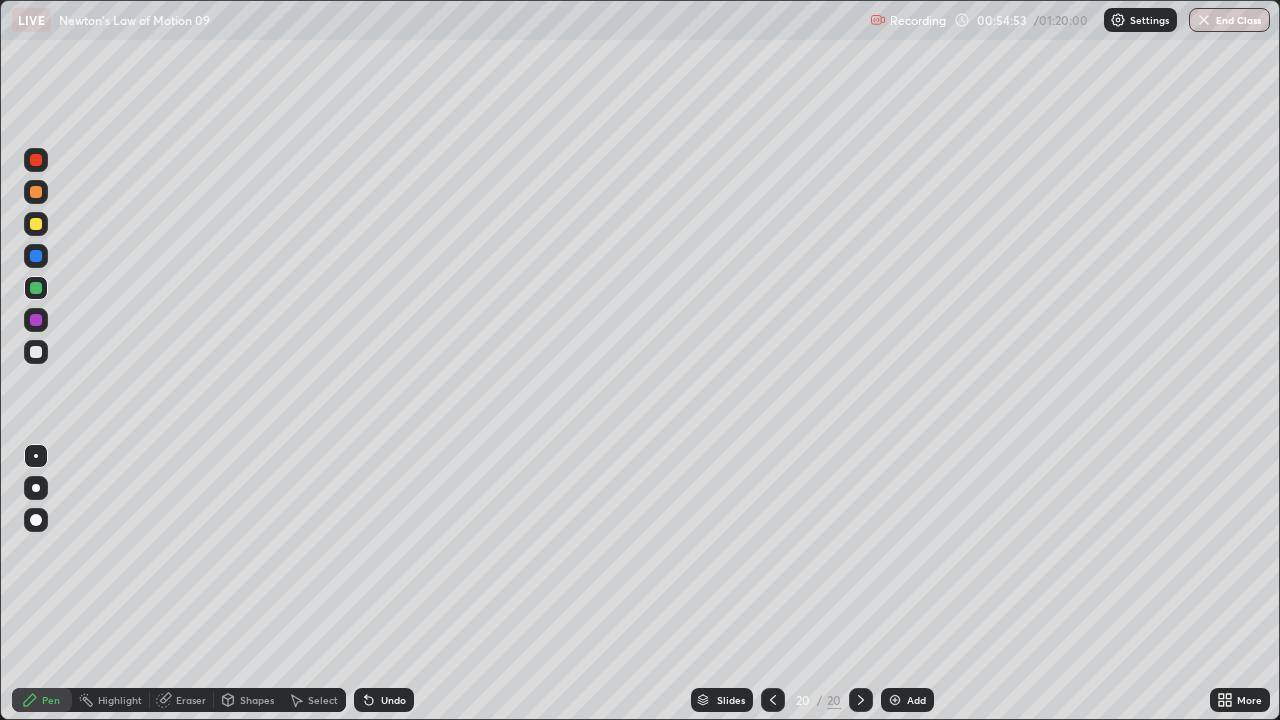 click on "Add" at bounding box center [916, 700] 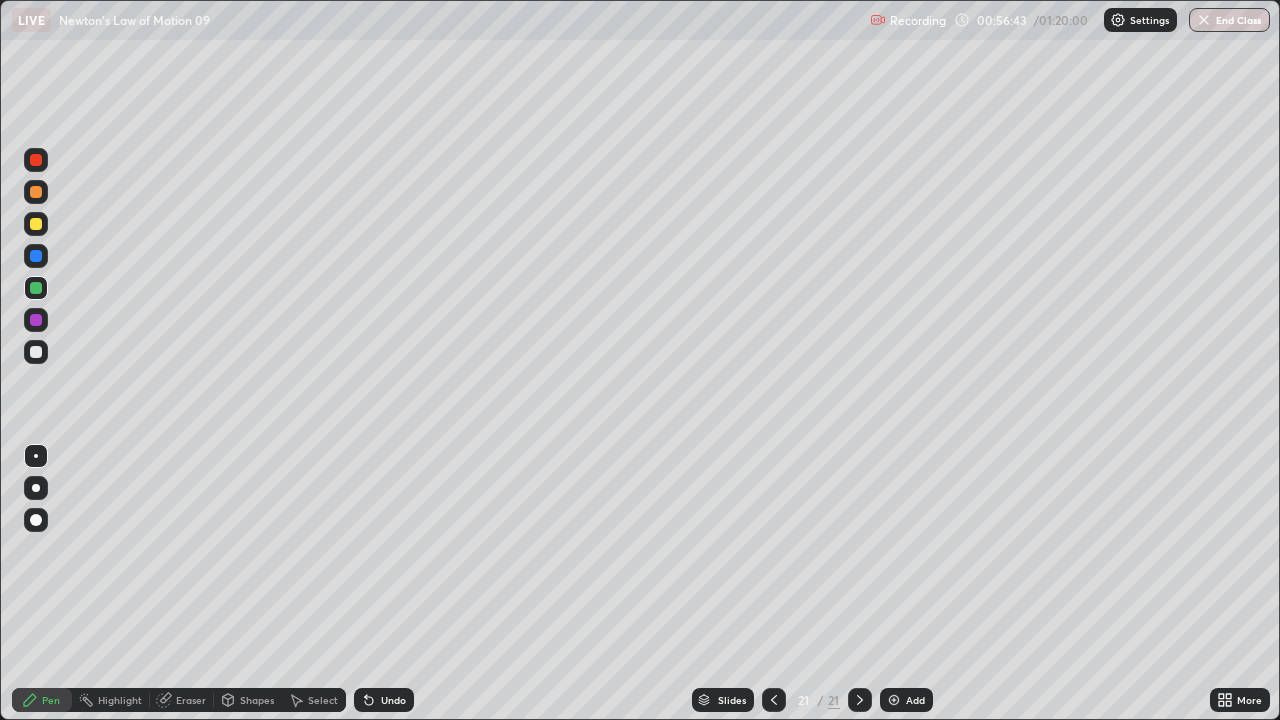 click 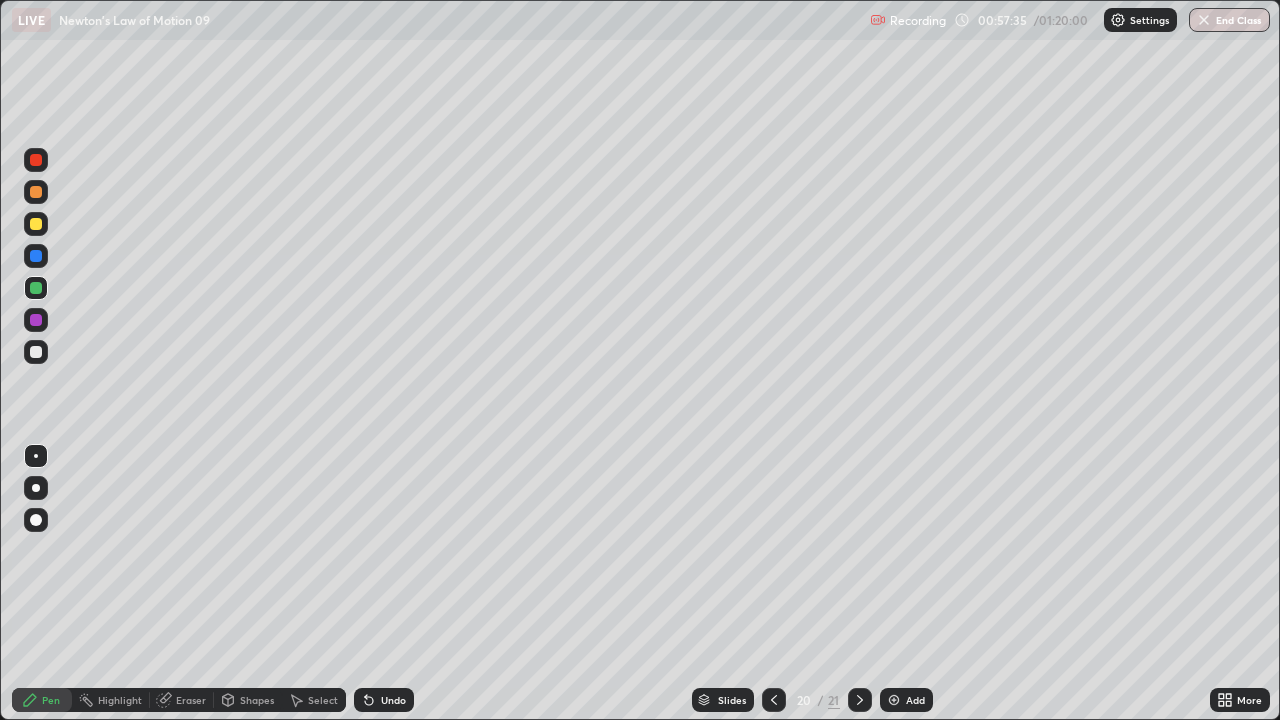 click on "Add" at bounding box center (915, 700) 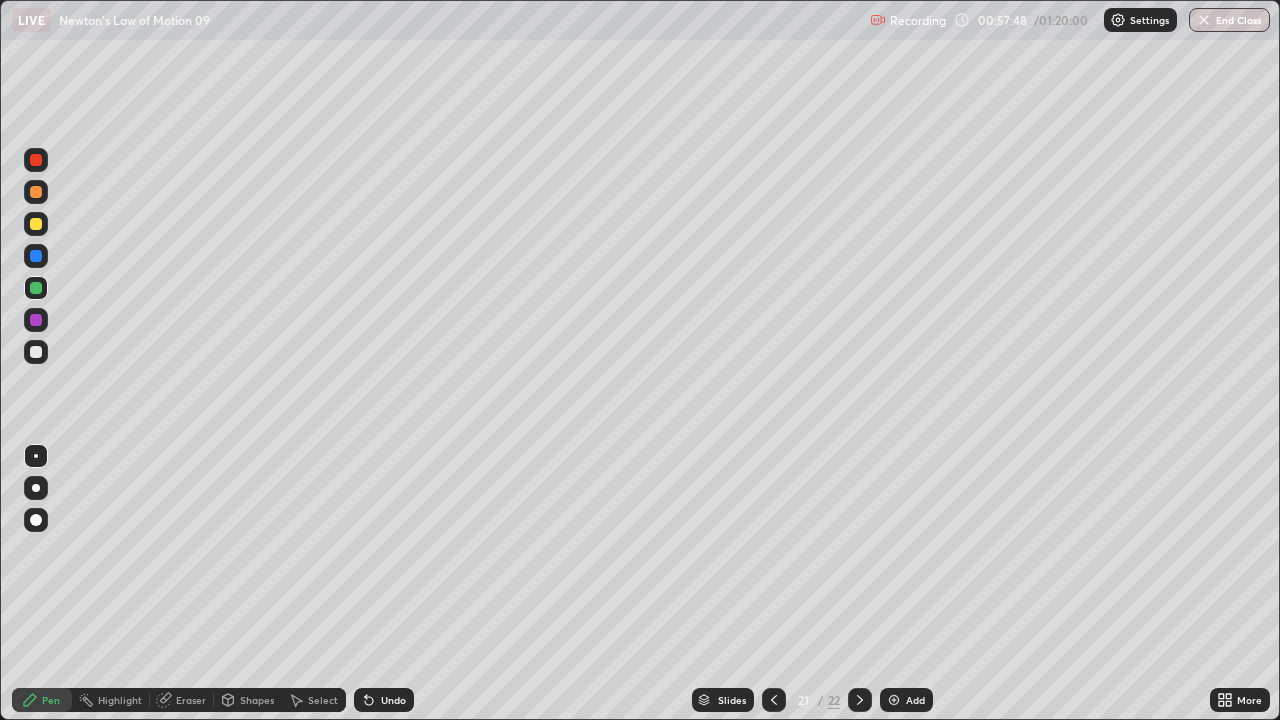 click 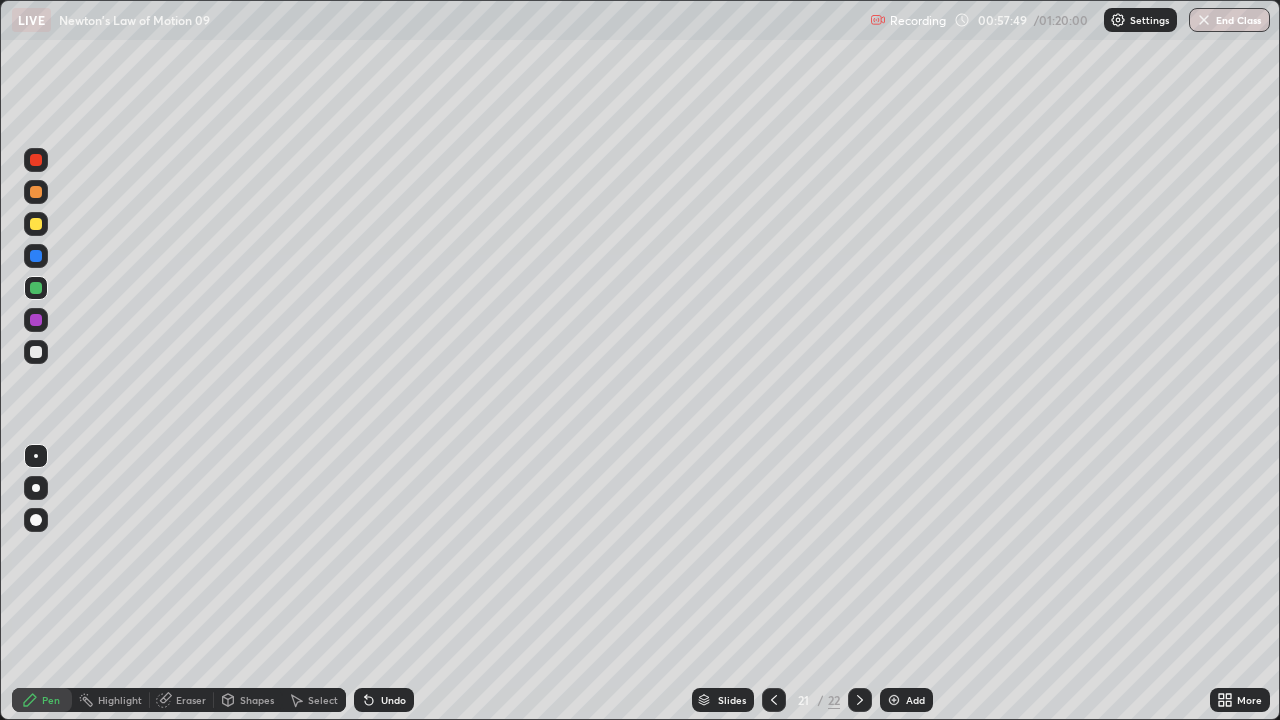 click on "Undo" at bounding box center [384, 700] 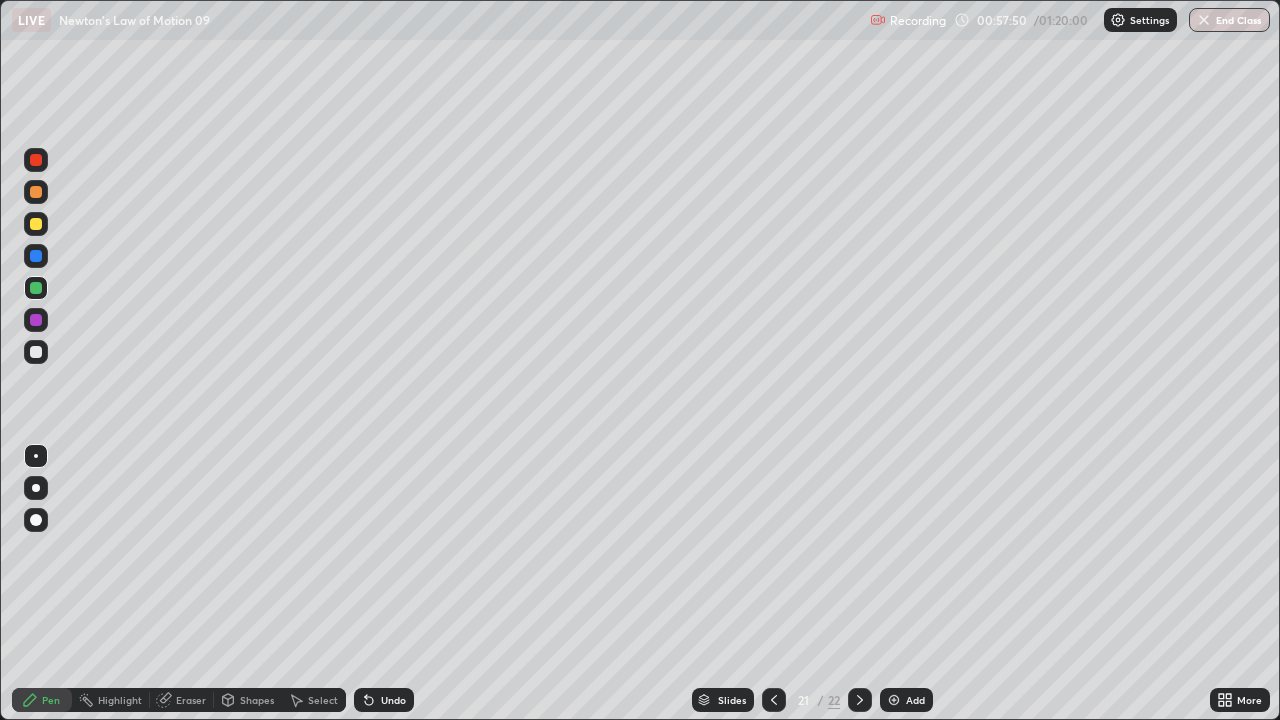 click on "Undo" at bounding box center [384, 700] 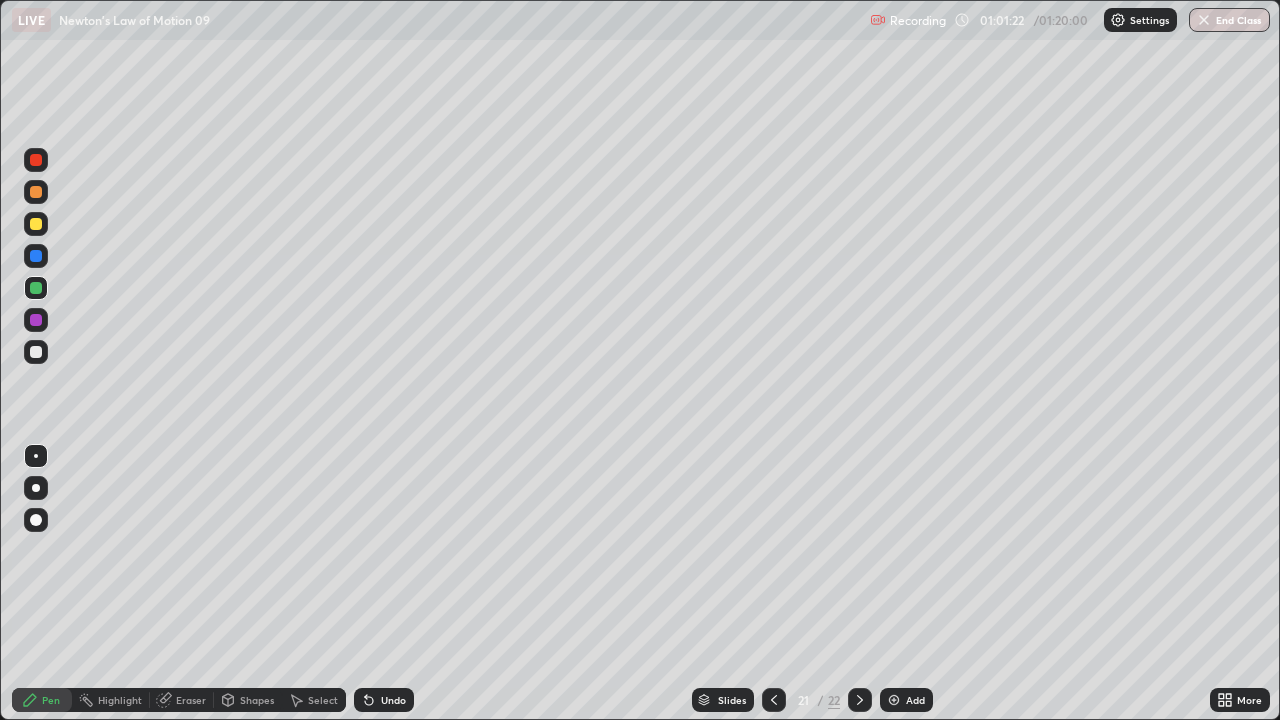 click on "Undo" at bounding box center (393, 700) 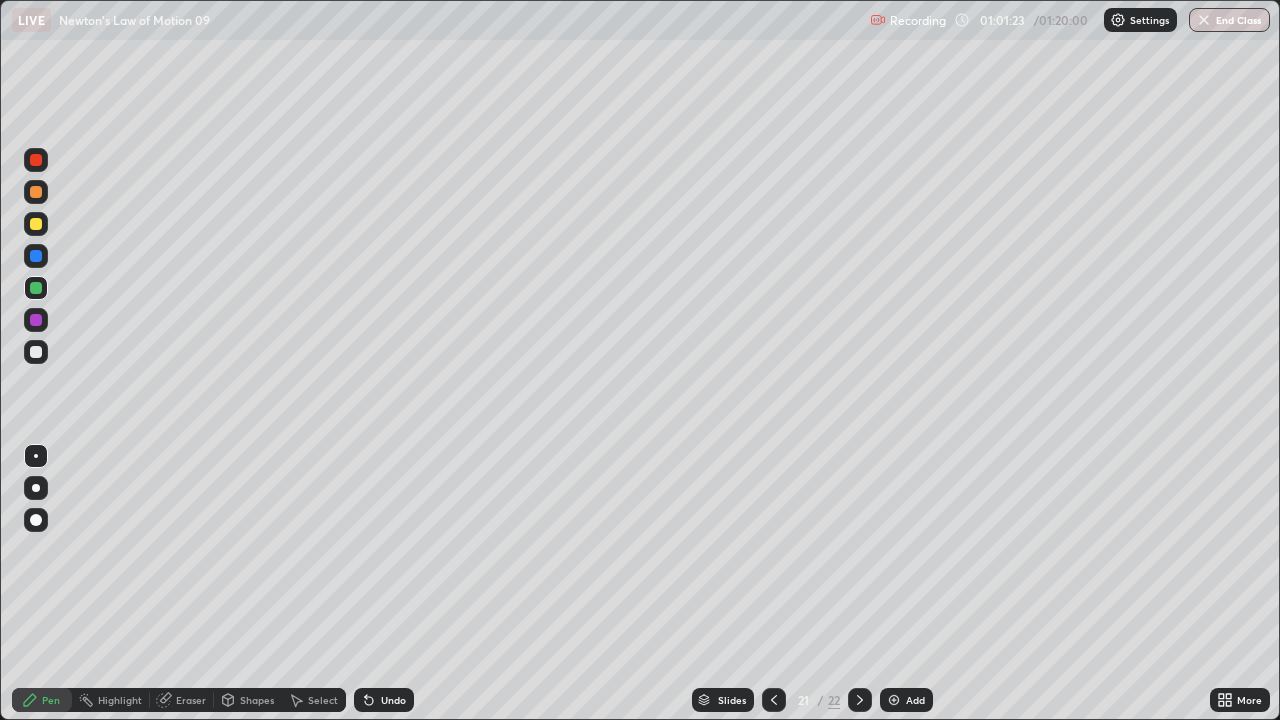 click on "Undo" at bounding box center (393, 700) 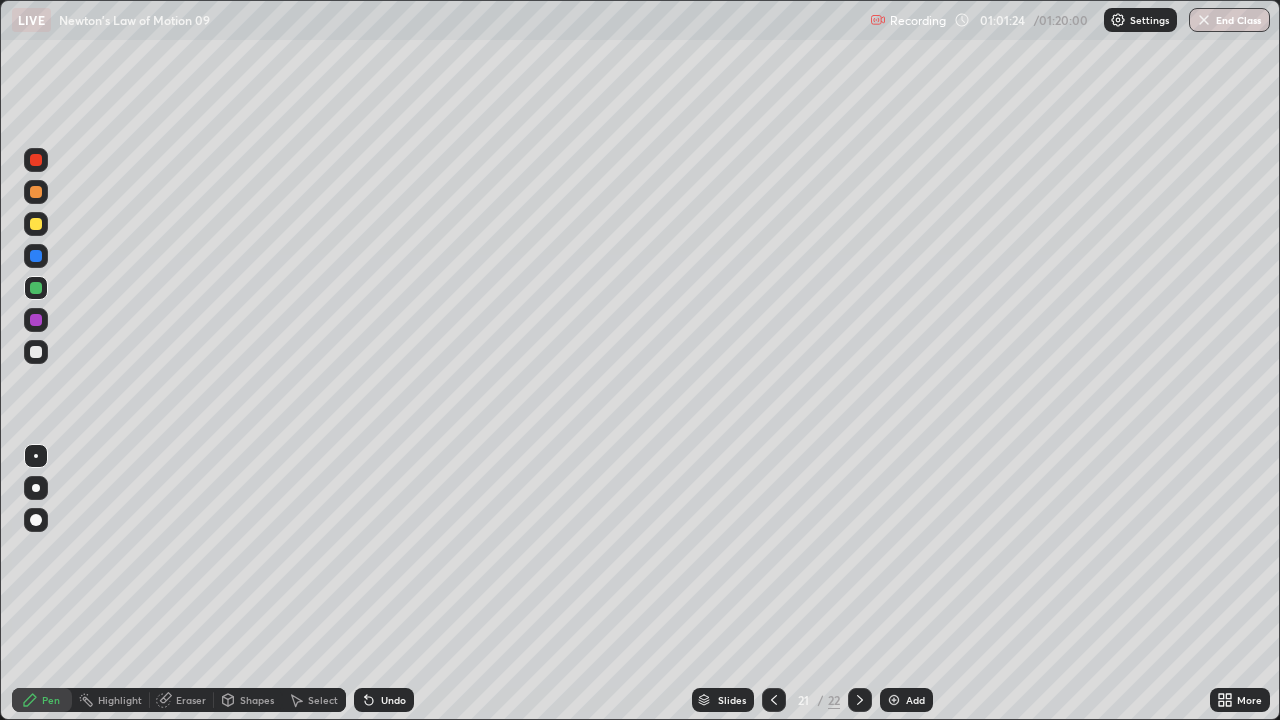 click on "Undo" at bounding box center (384, 700) 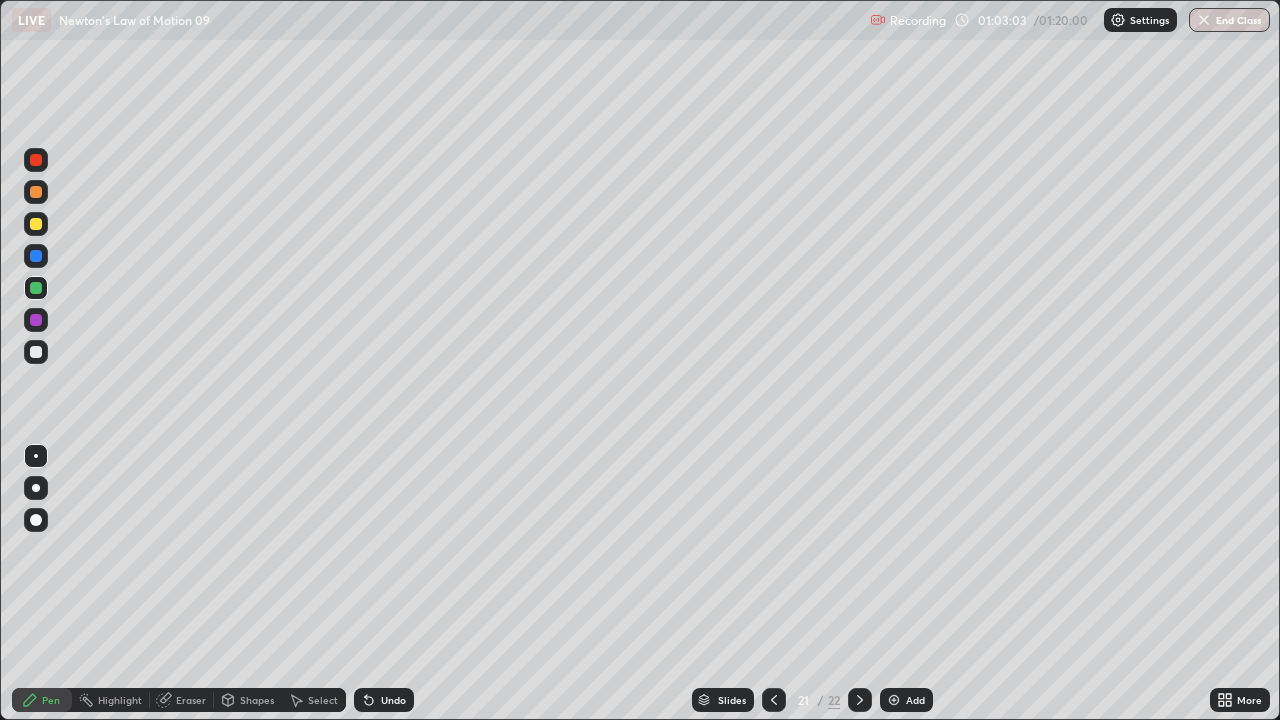 click on "Add" at bounding box center (915, 700) 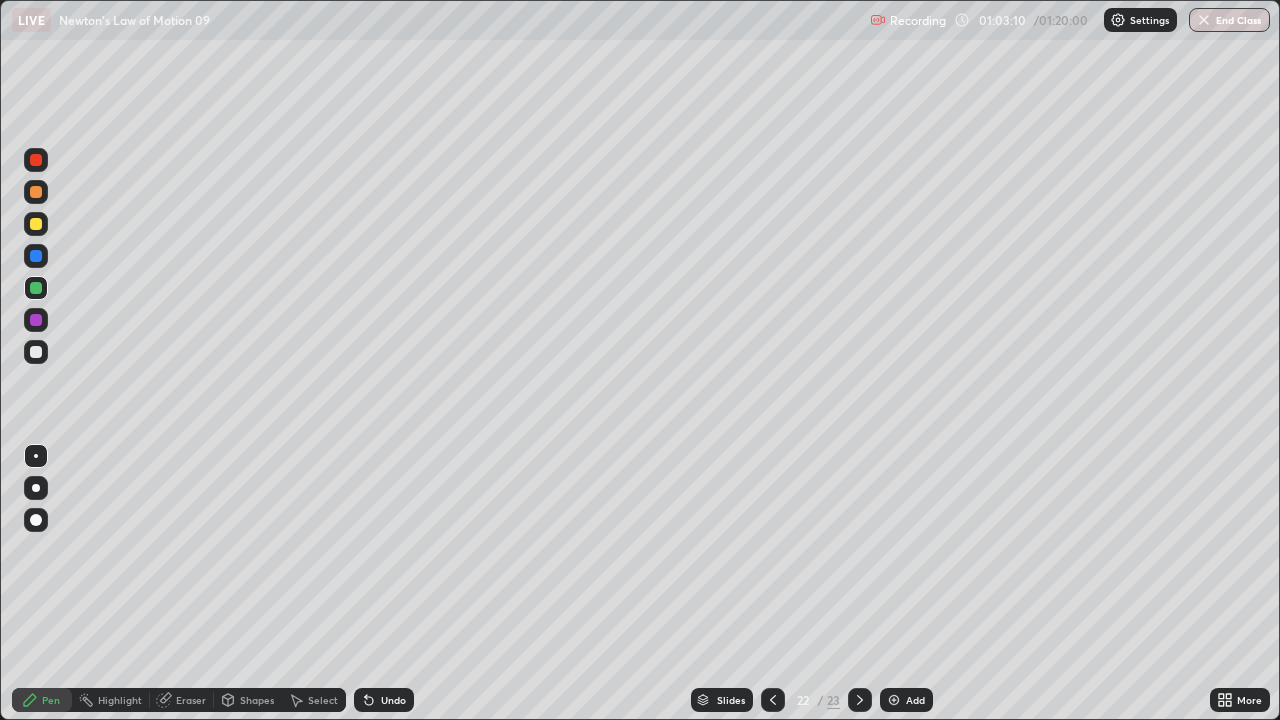 click at bounding box center [36, 224] 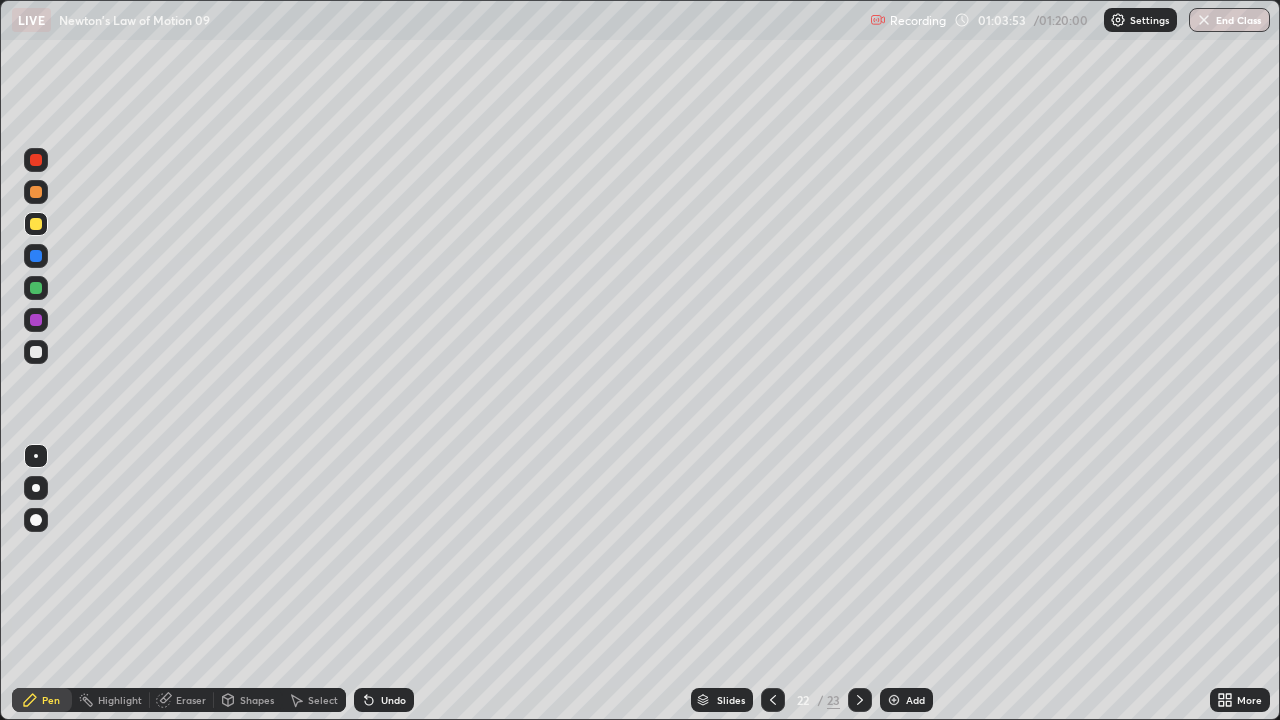 click at bounding box center (36, 288) 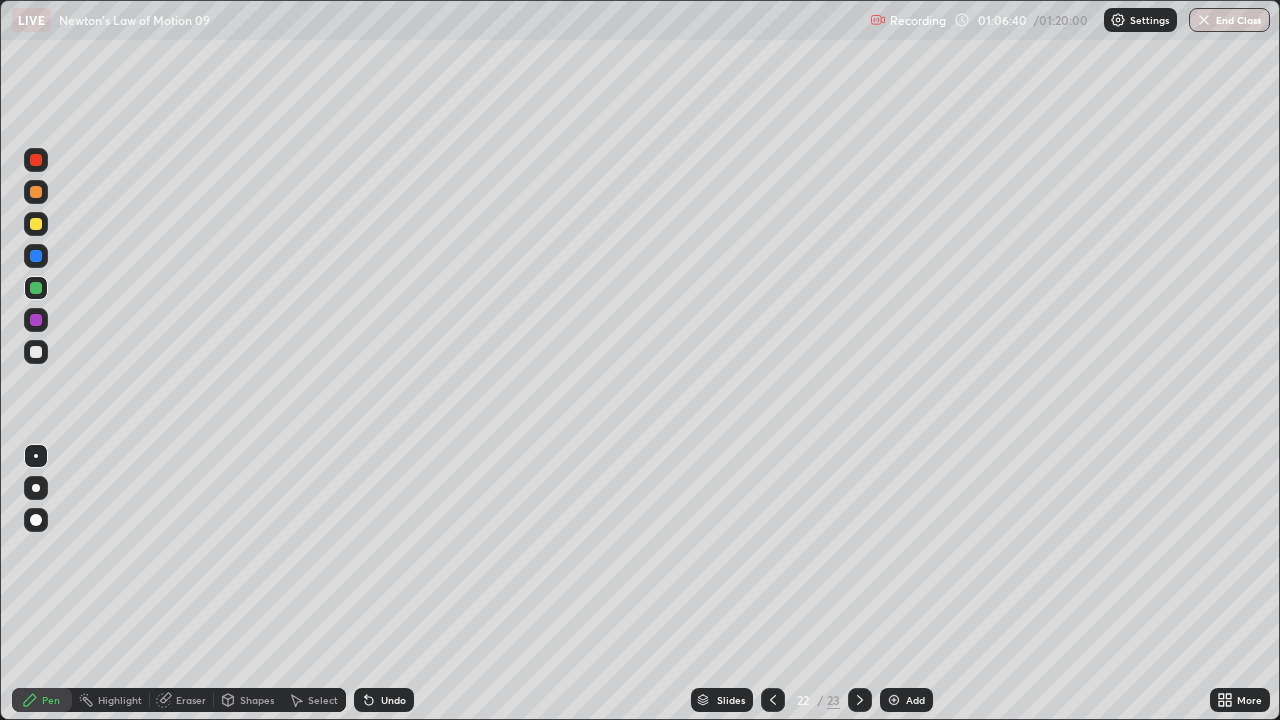 click at bounding box center (894, 700) 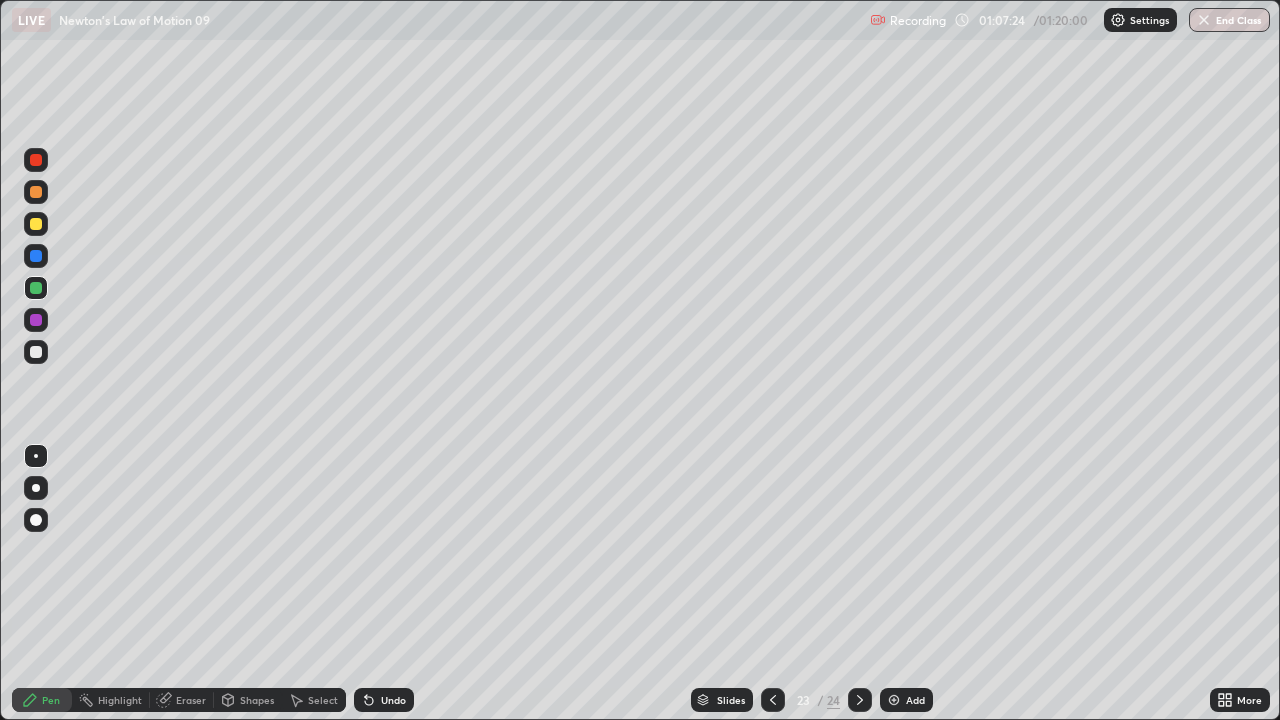 click at bounding box center (36, 352) 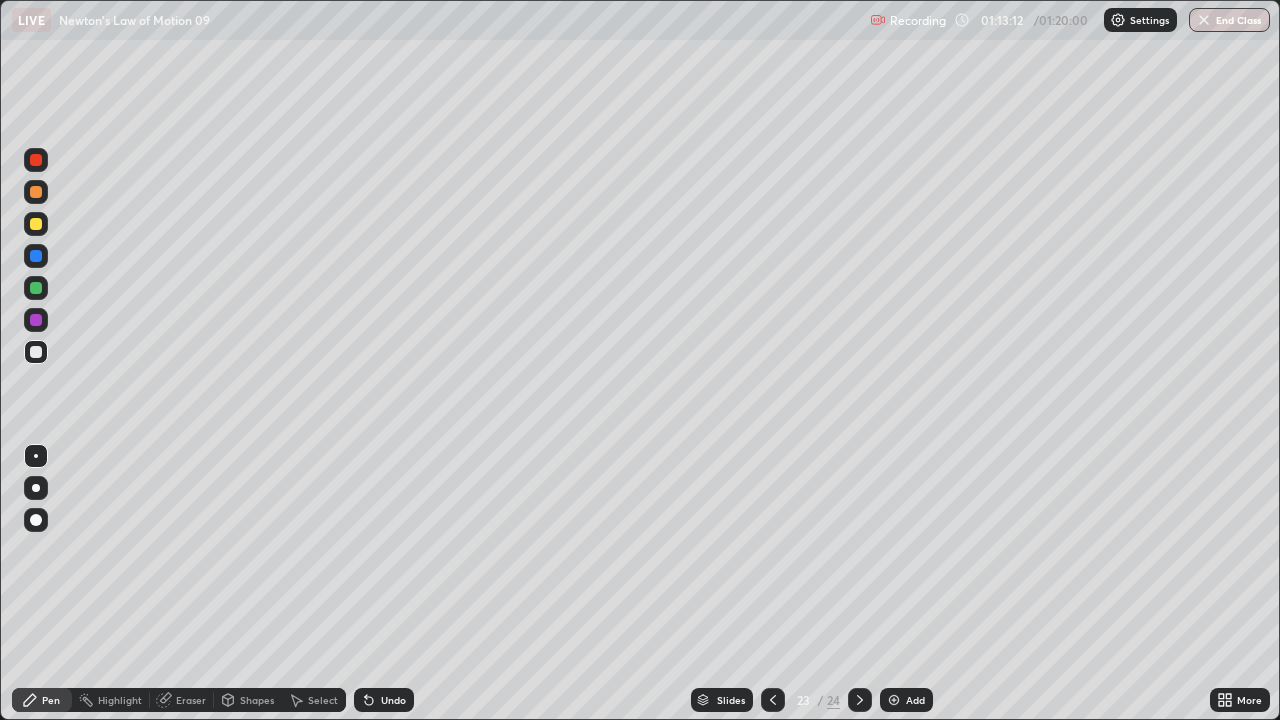 click at bounding box center [894, 700] 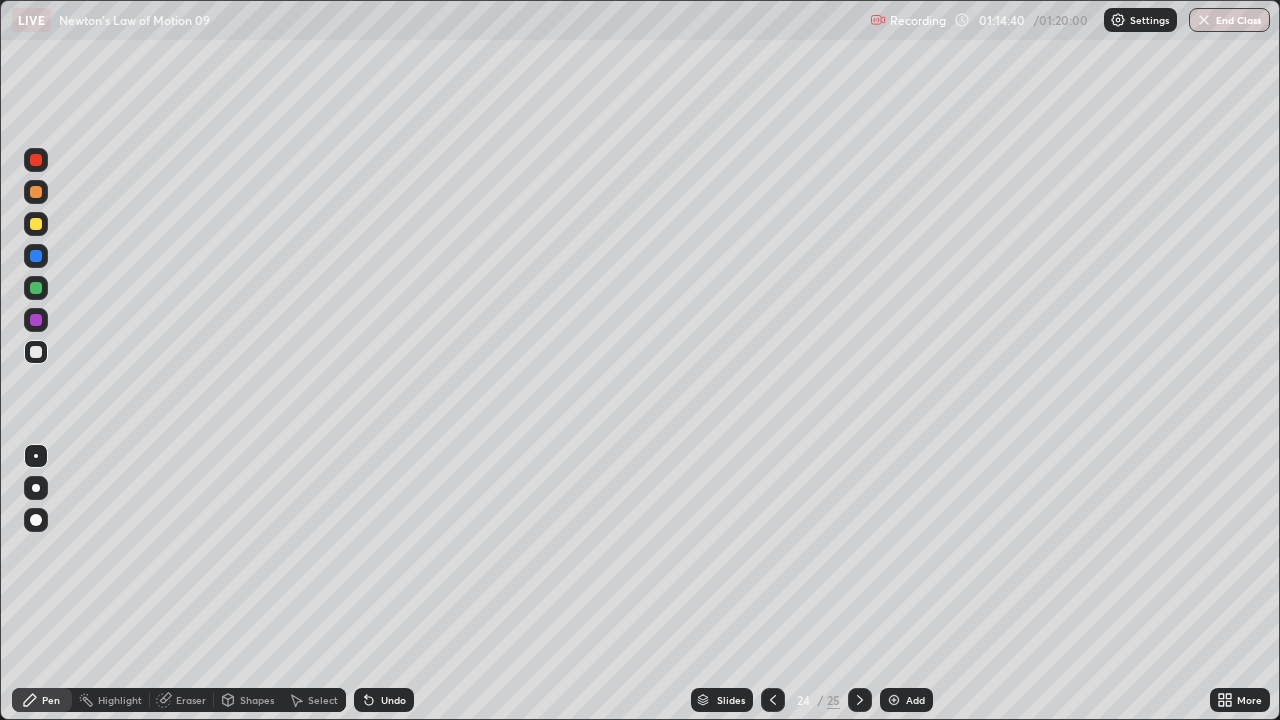 click on "Add" at bounding box center [906, 700] 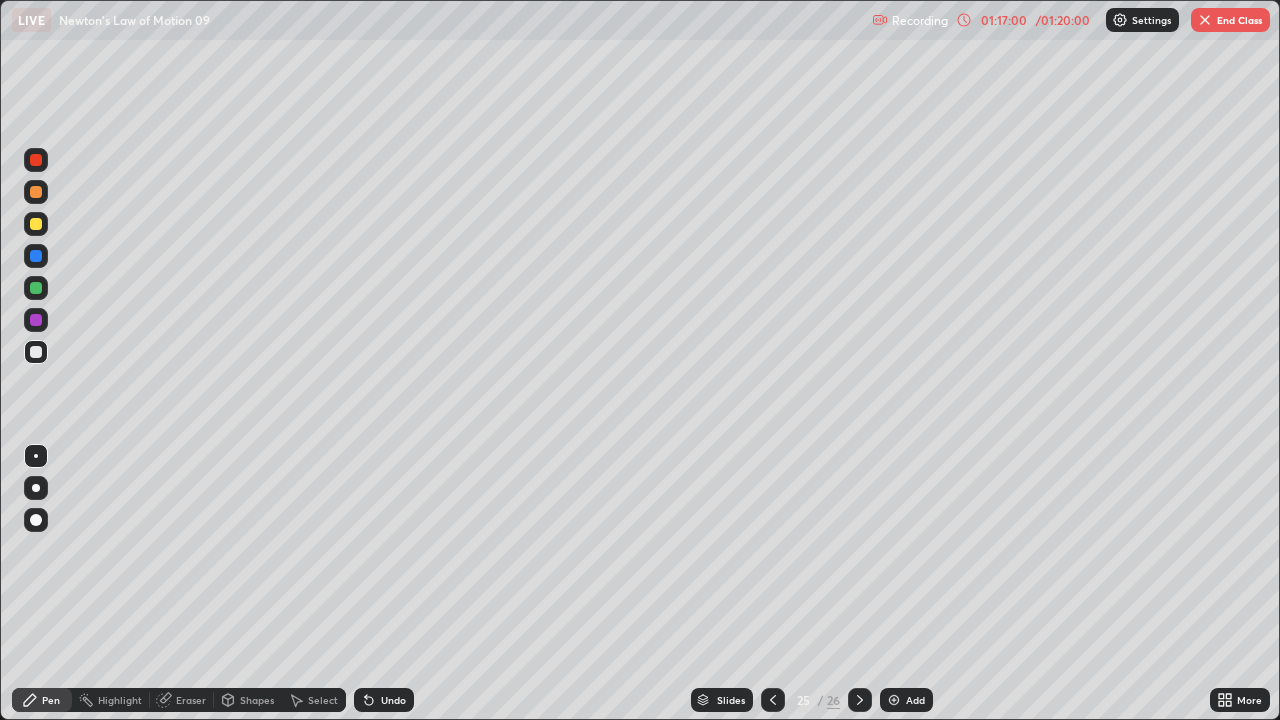 click at bounding box center (894, 700) 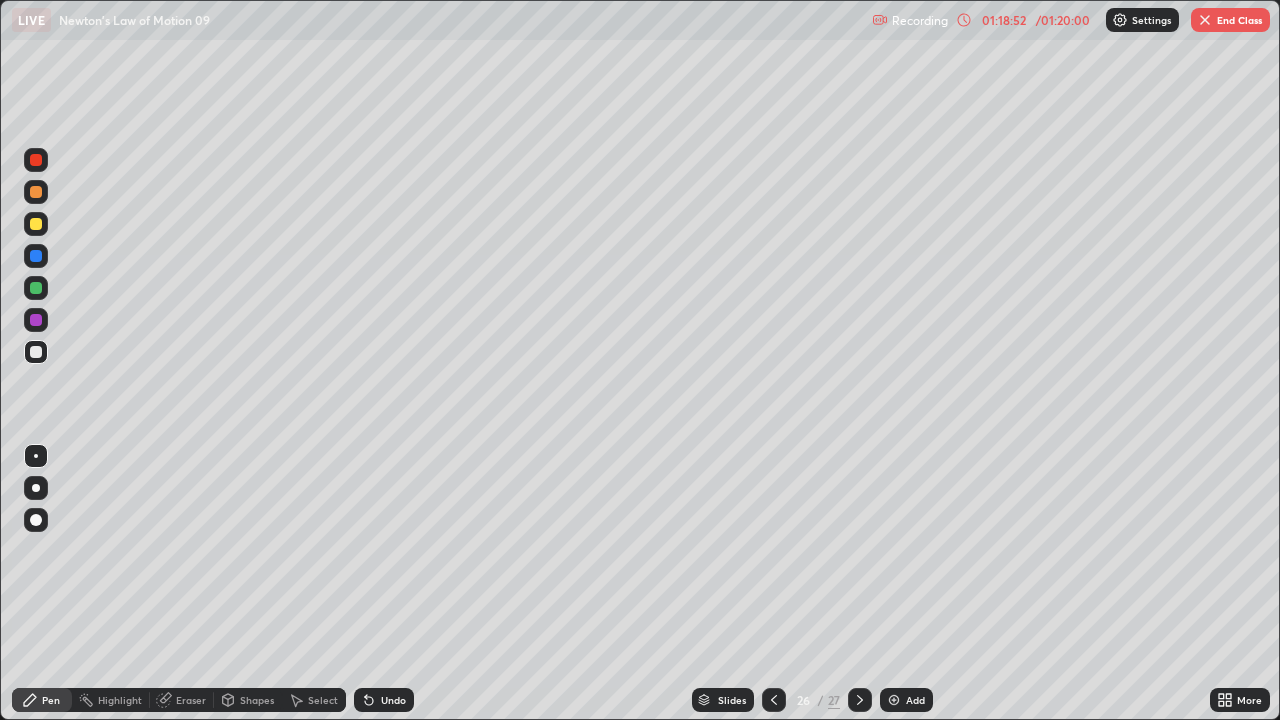 click at bounding box center [1205, 20] 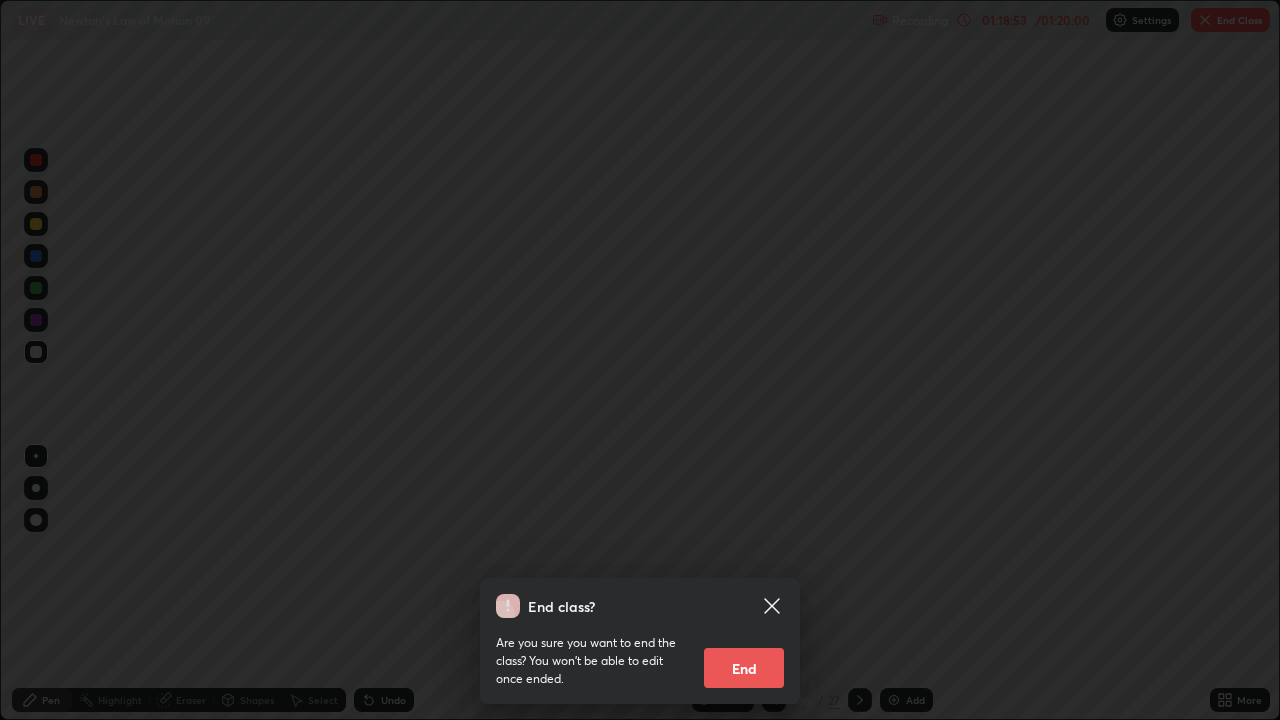 click on "End" at bounding box center (744, 668) 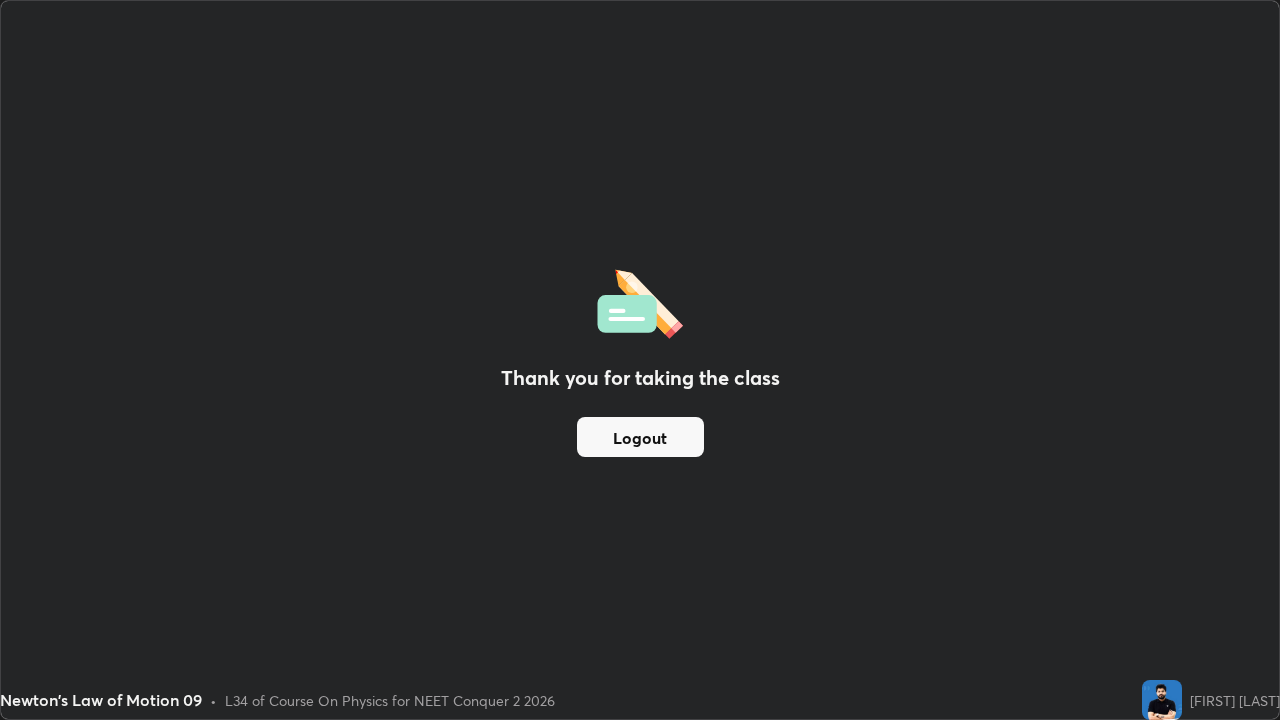 click on "Logout" at bounding box center [640, 437] 